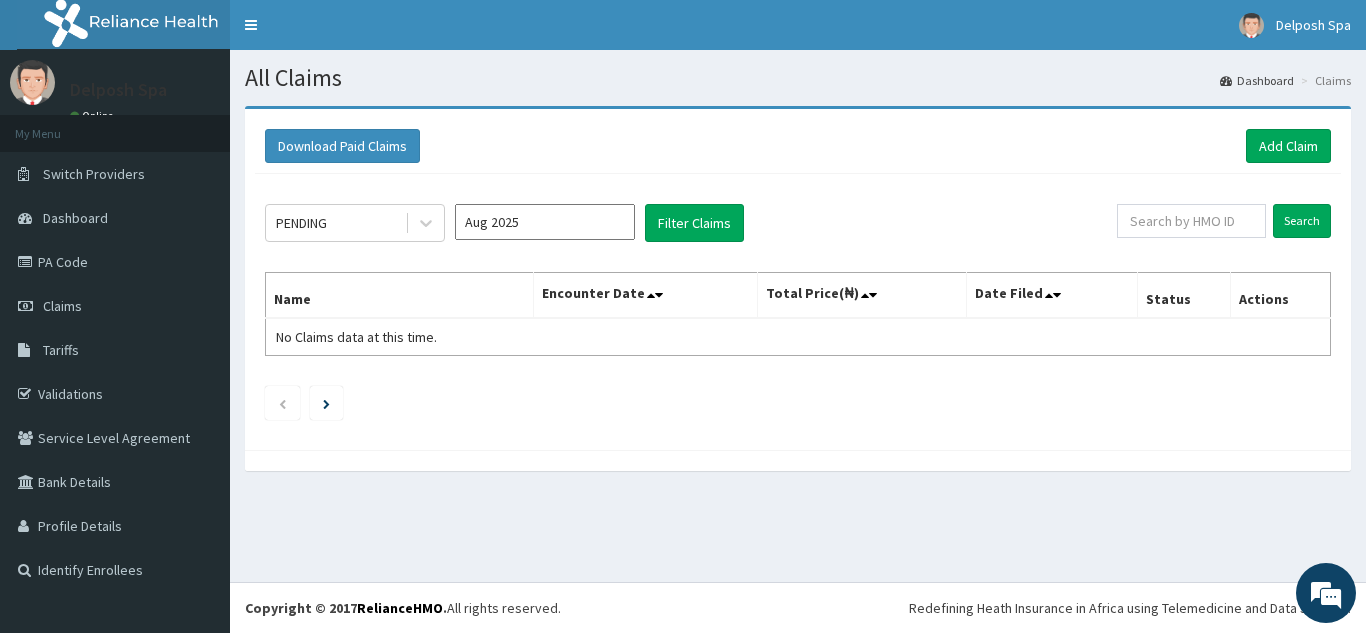 scroll, scrollTop: 0, scrollLeft: 0, axis: both 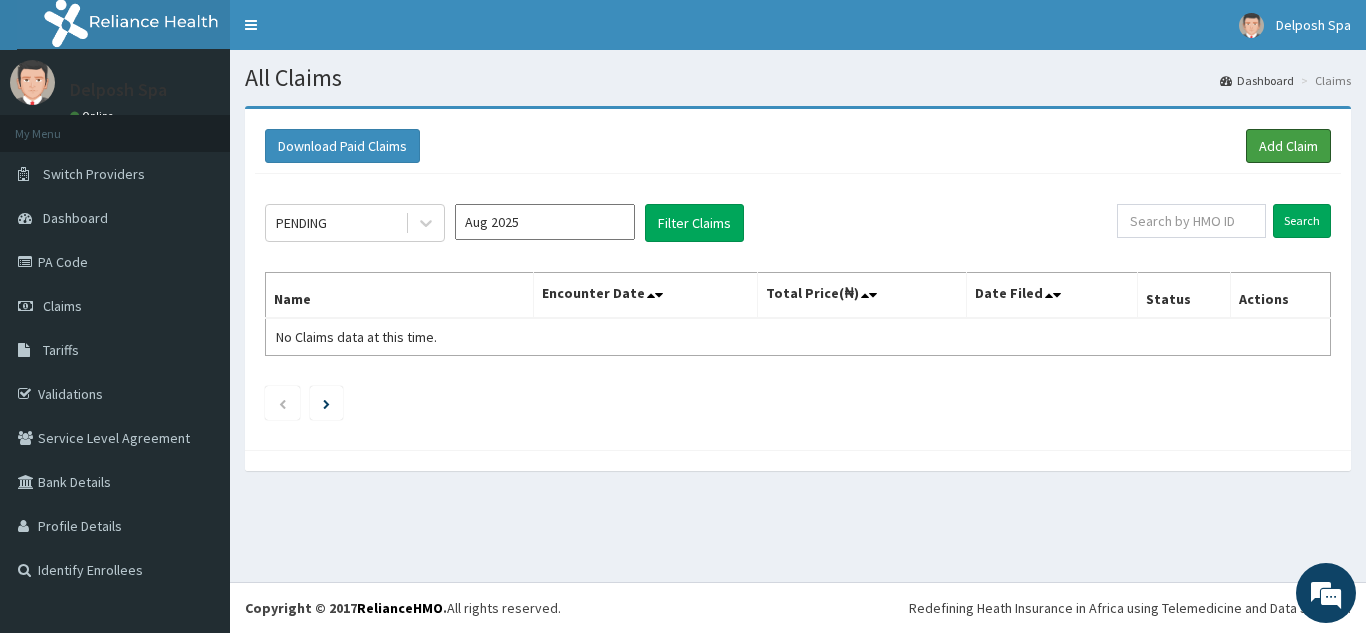 click on "Add Claim" at bounding box center [1288, 146] 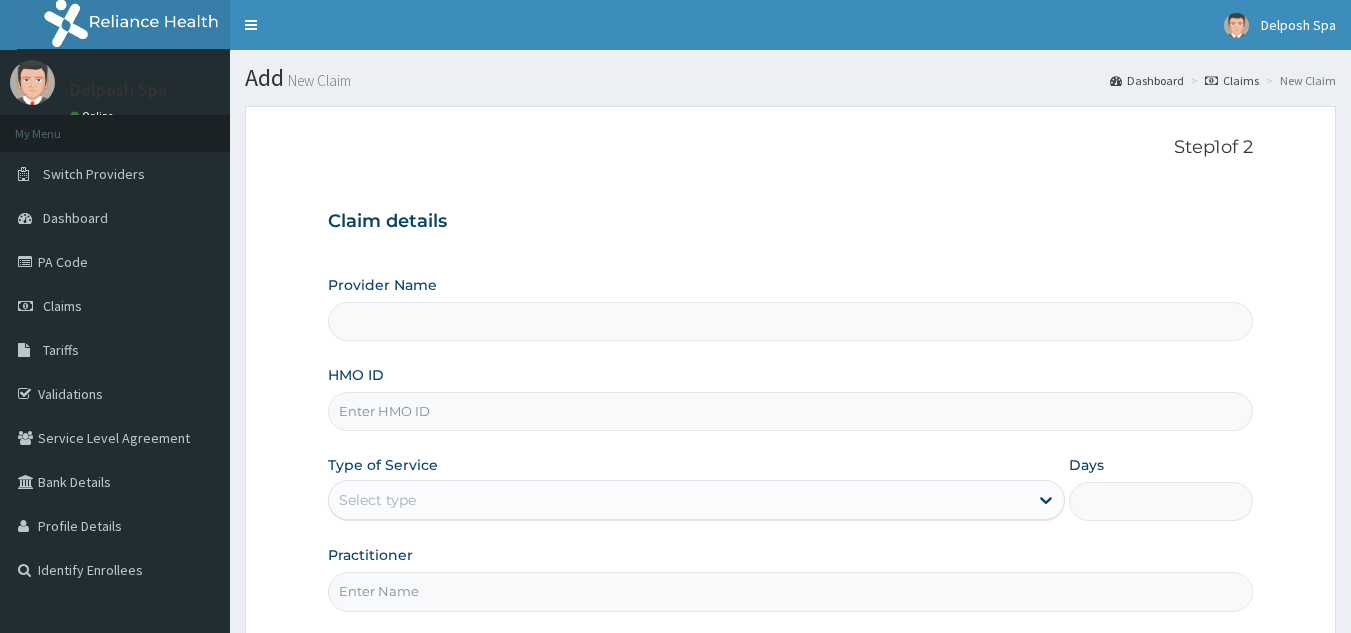 scroll, scrollTop: 0, scrollLeft: 0, axis: both 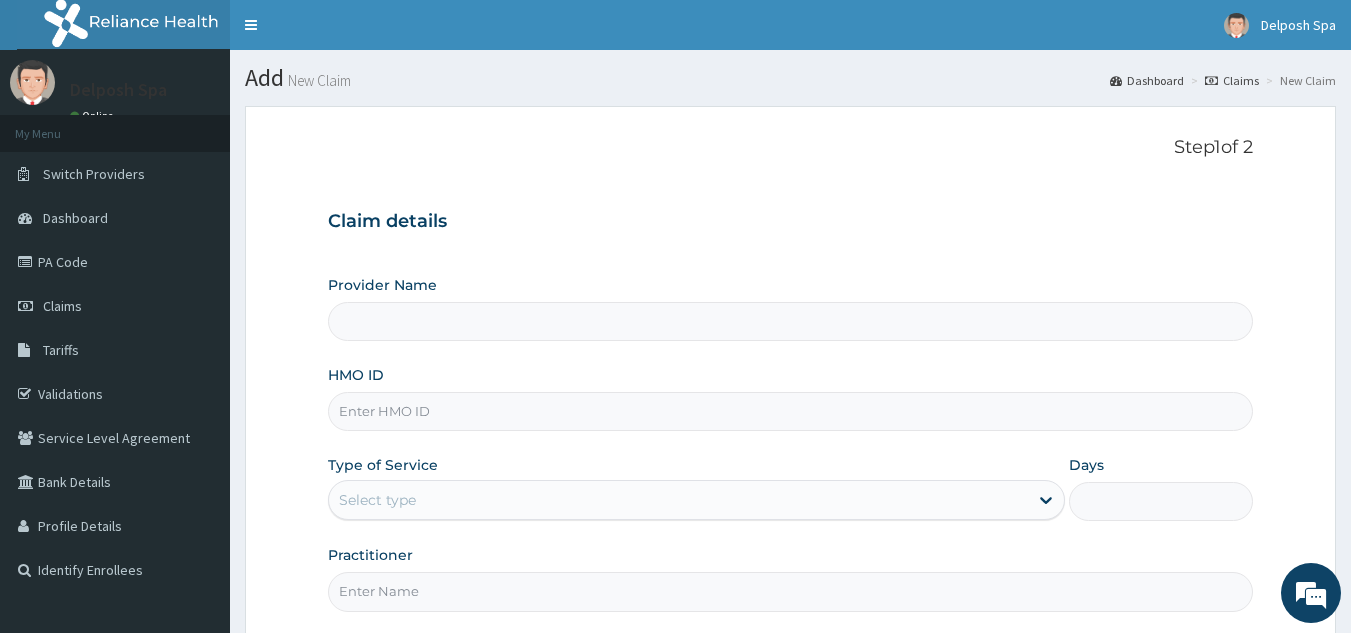 type on "Delposh Fitness Place" 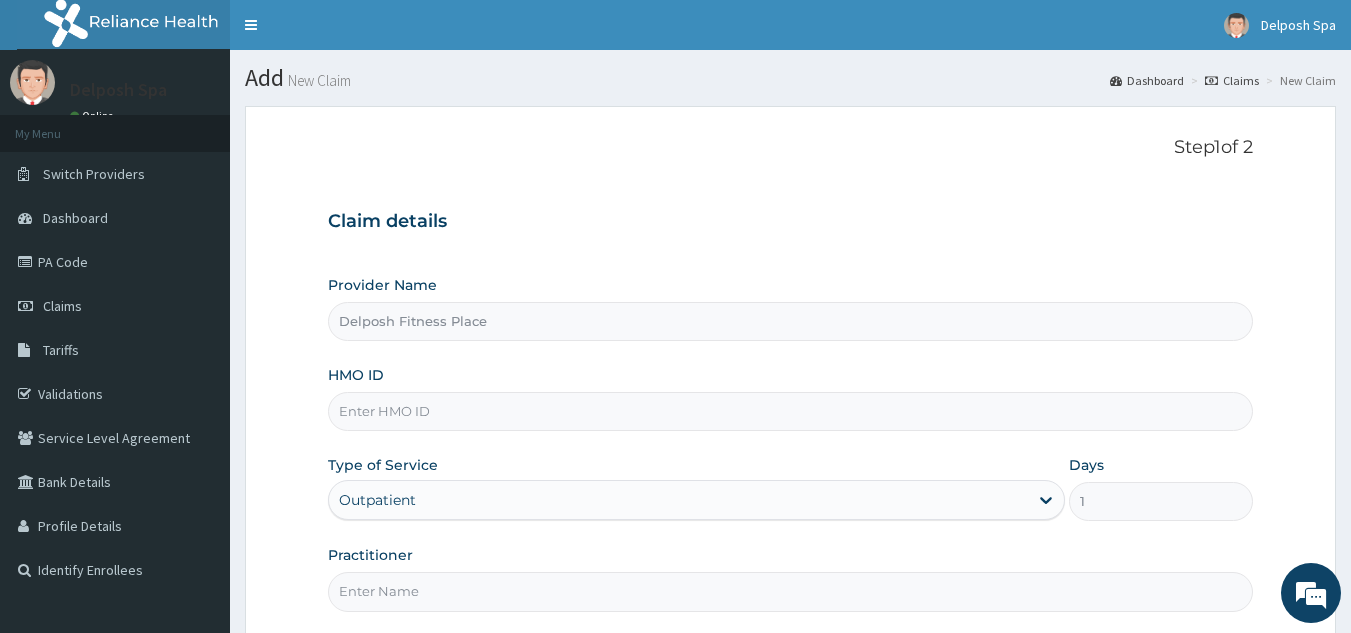 click on "HMO ID" at bounding box center (791, 411) 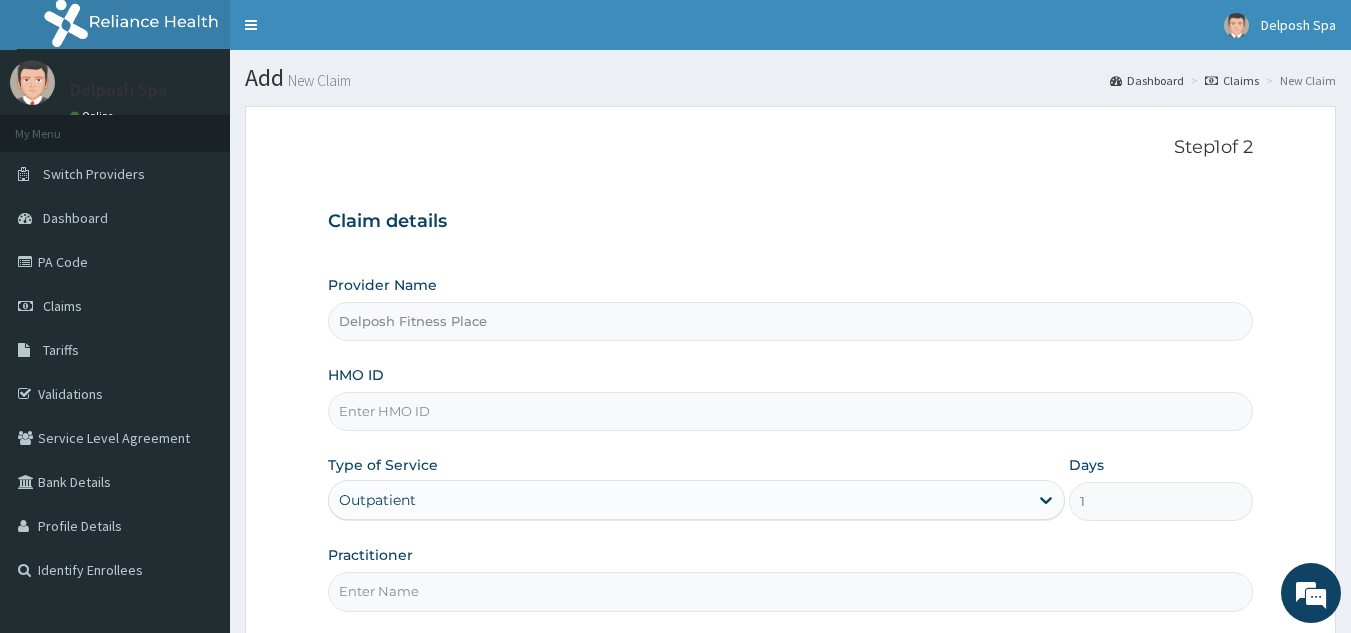 paste on "DPC/10044/A" 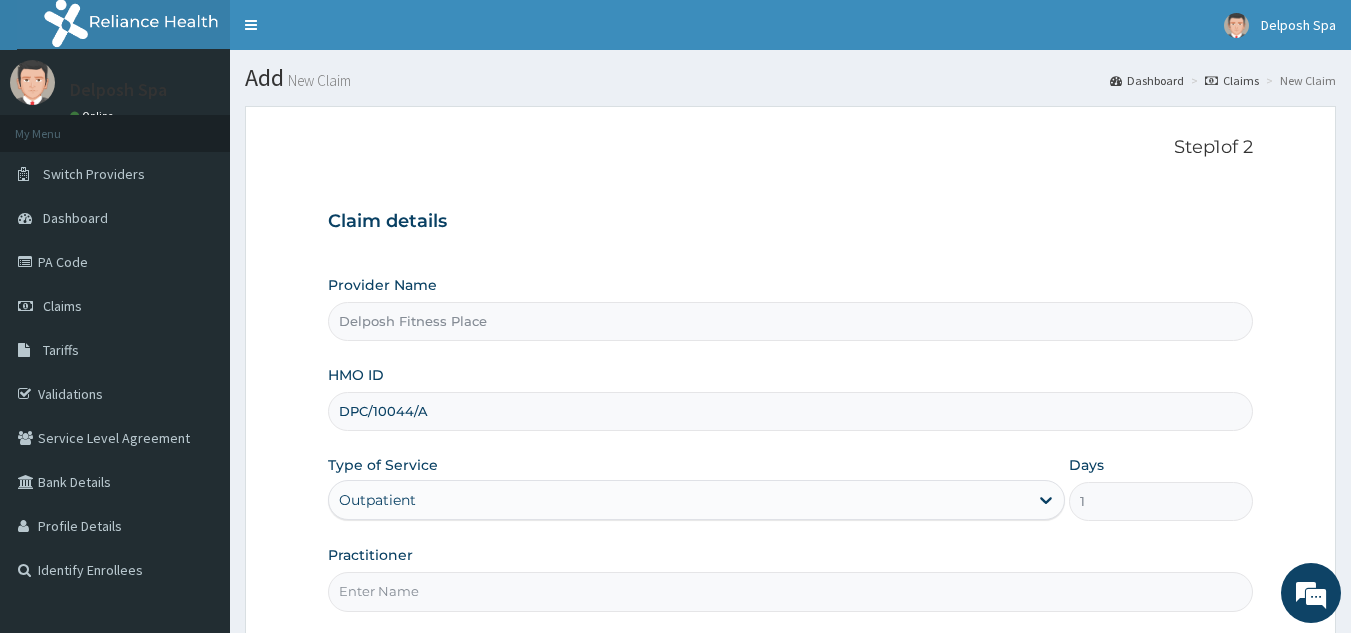 type on "DPC/10044/A" 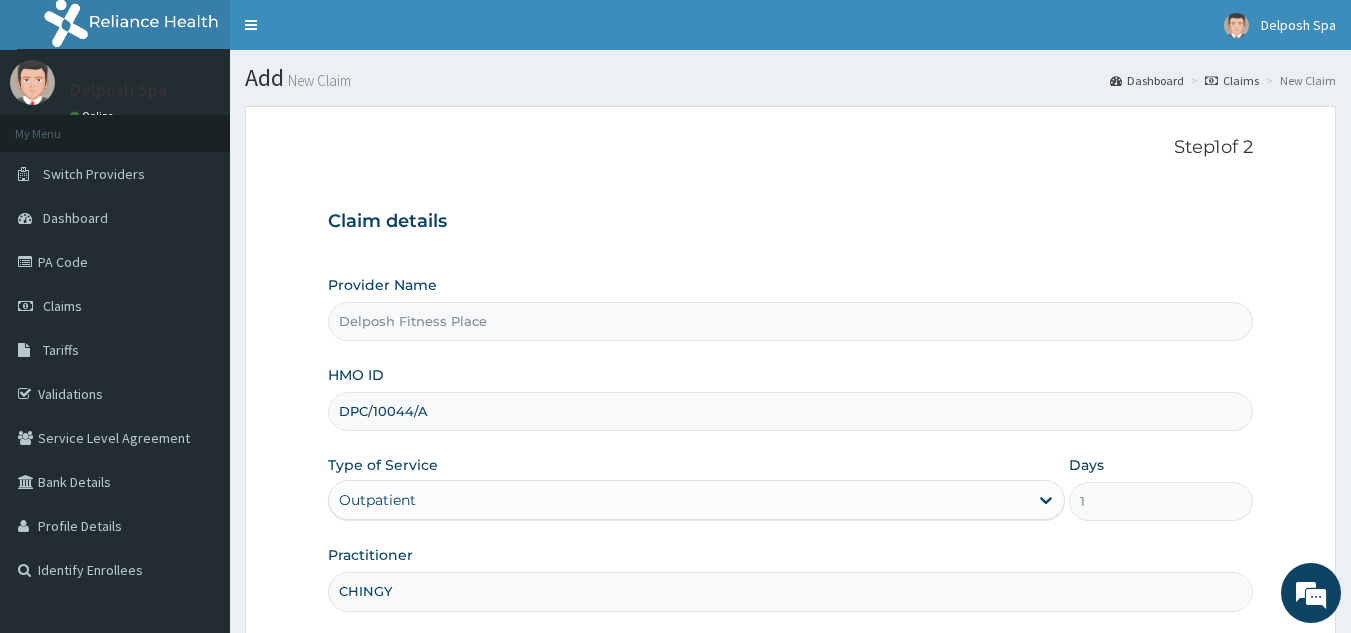 scroll, scrollTop: 0, scrollLeft: 0, axis: both 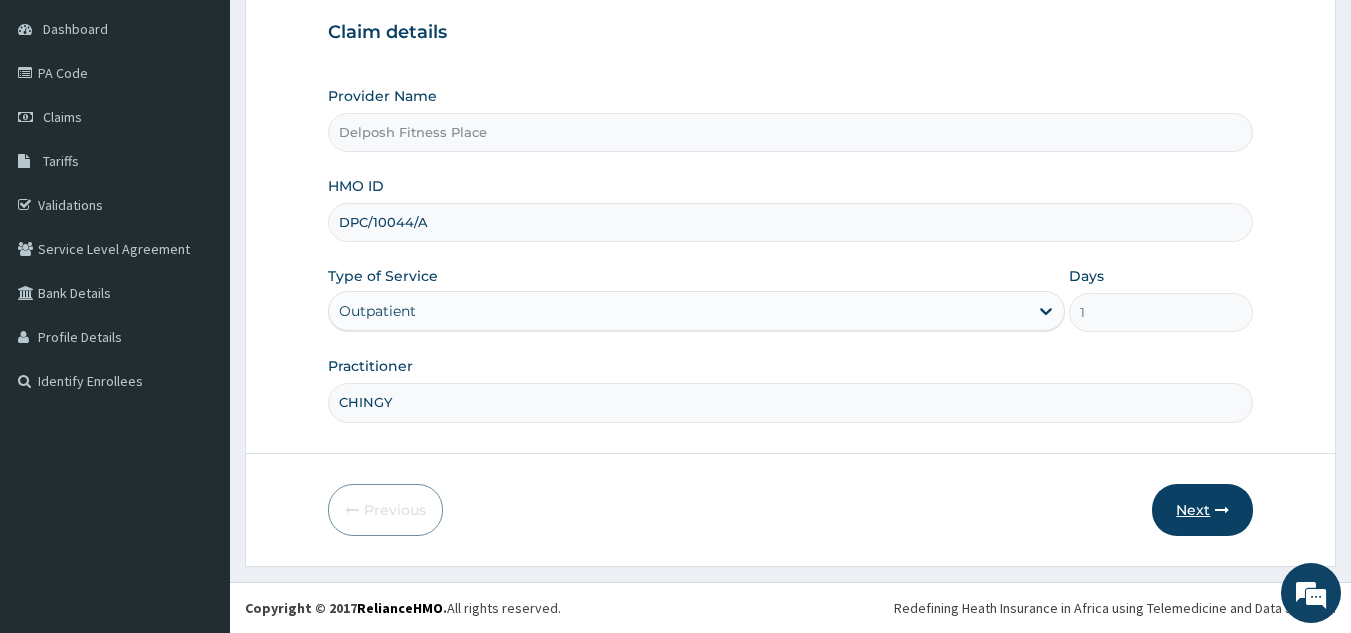 type on "CHINGY" 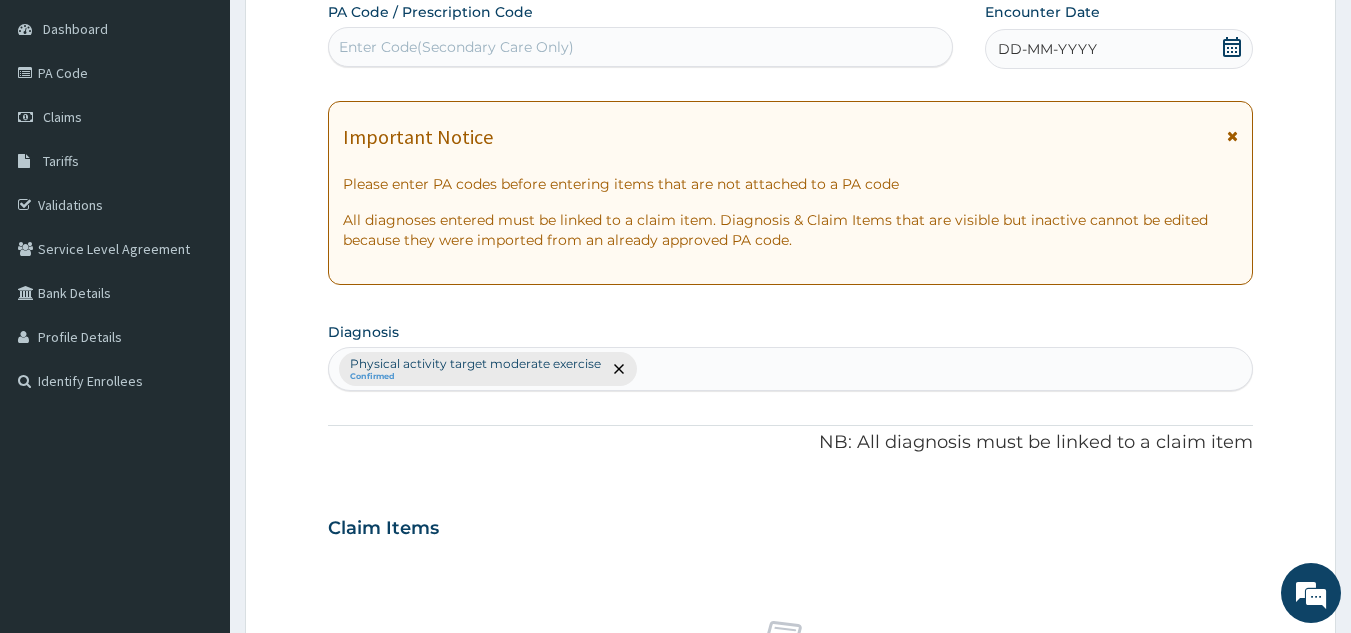 click on "Enter Code(Secondary Care Only)" at bounding box center [641, 47] 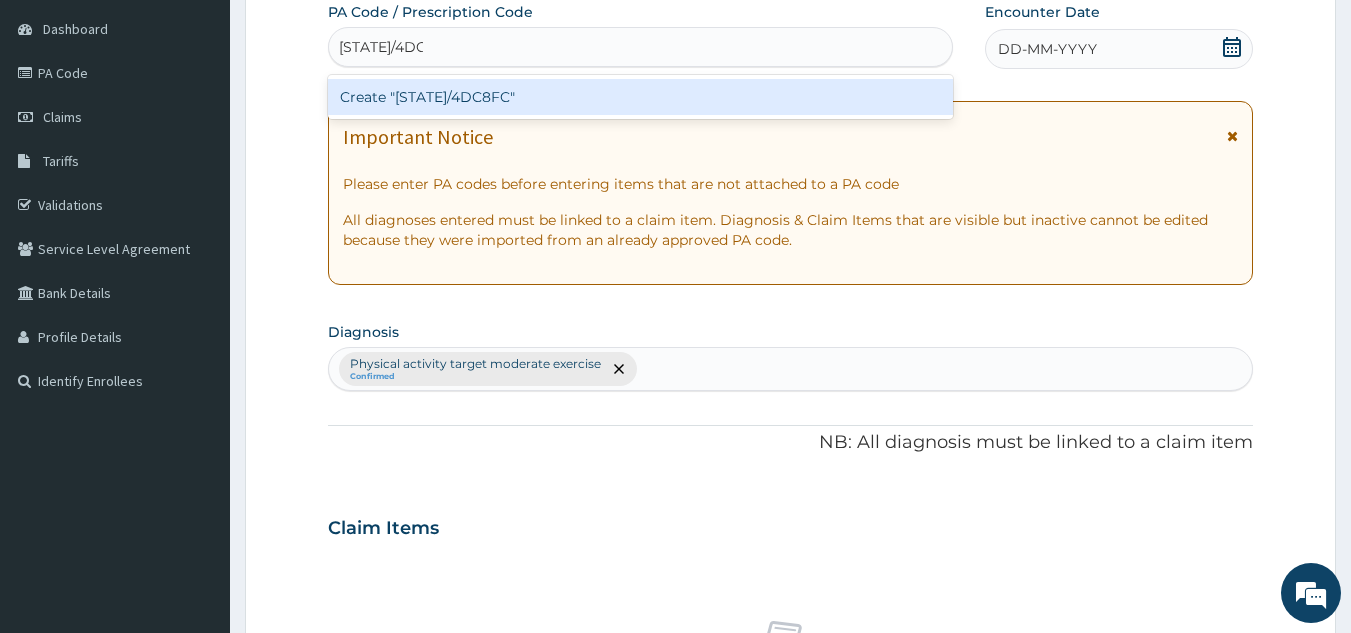 click on "Create "PA/4DC8FC"" at bounding box center [641, 97] 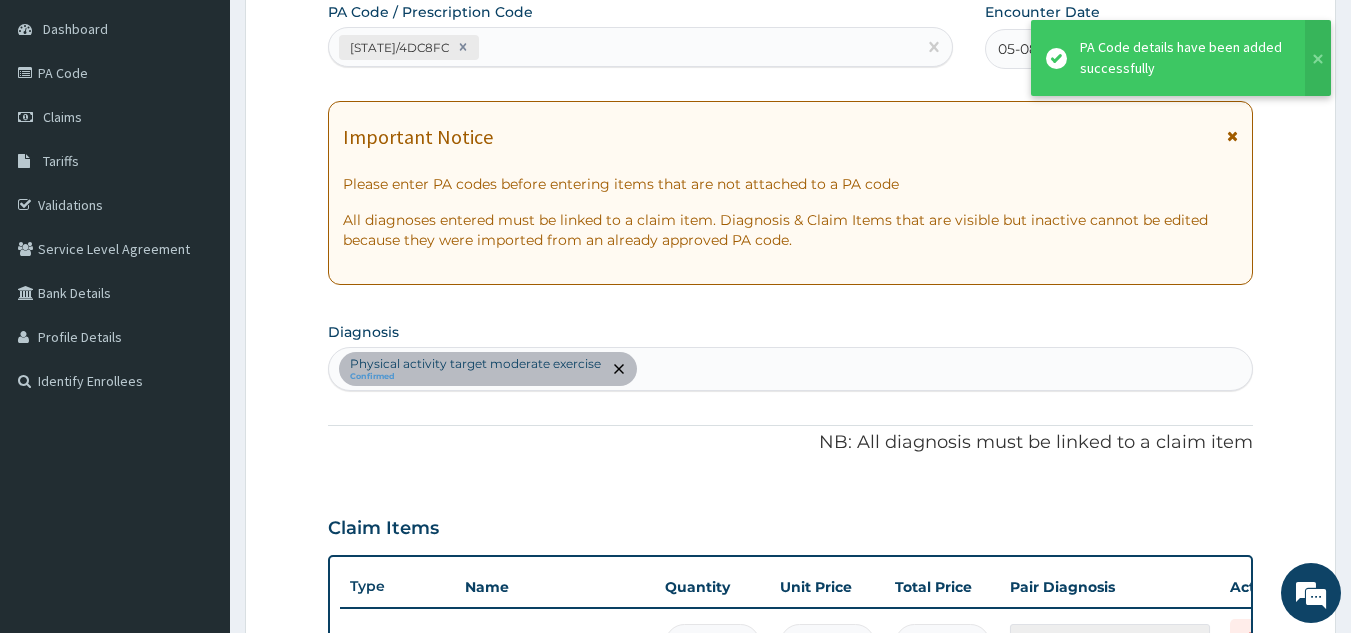 scroll, scrollTop: 219, scrollLeft: 0, axis: vertical 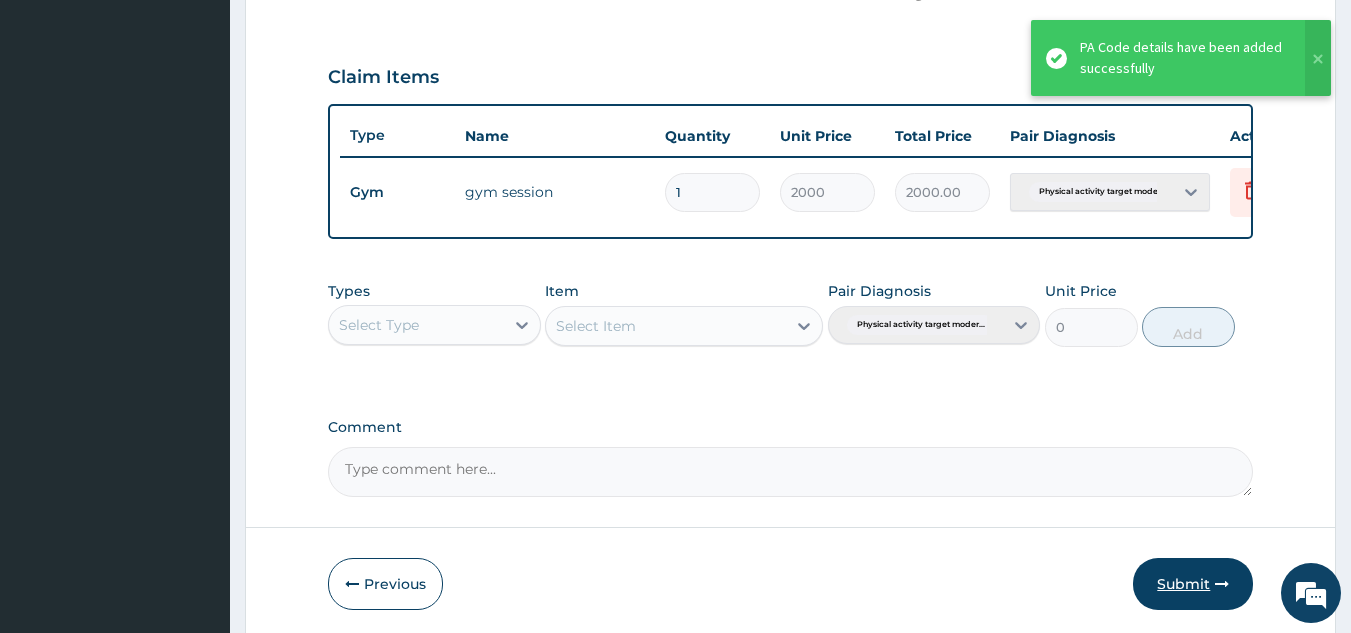 click on "Submit" at bounding box center (1193, 584) 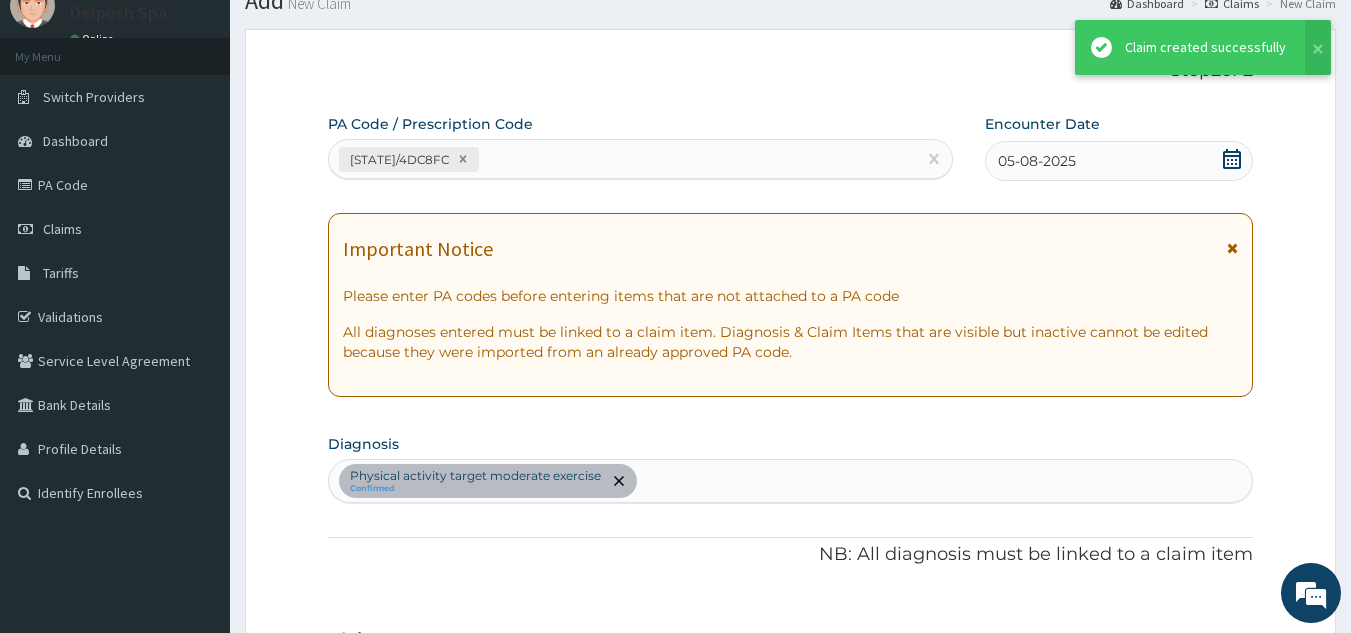 scroll, scrollTop: 640, scrollLeft: 0, axis: vertical 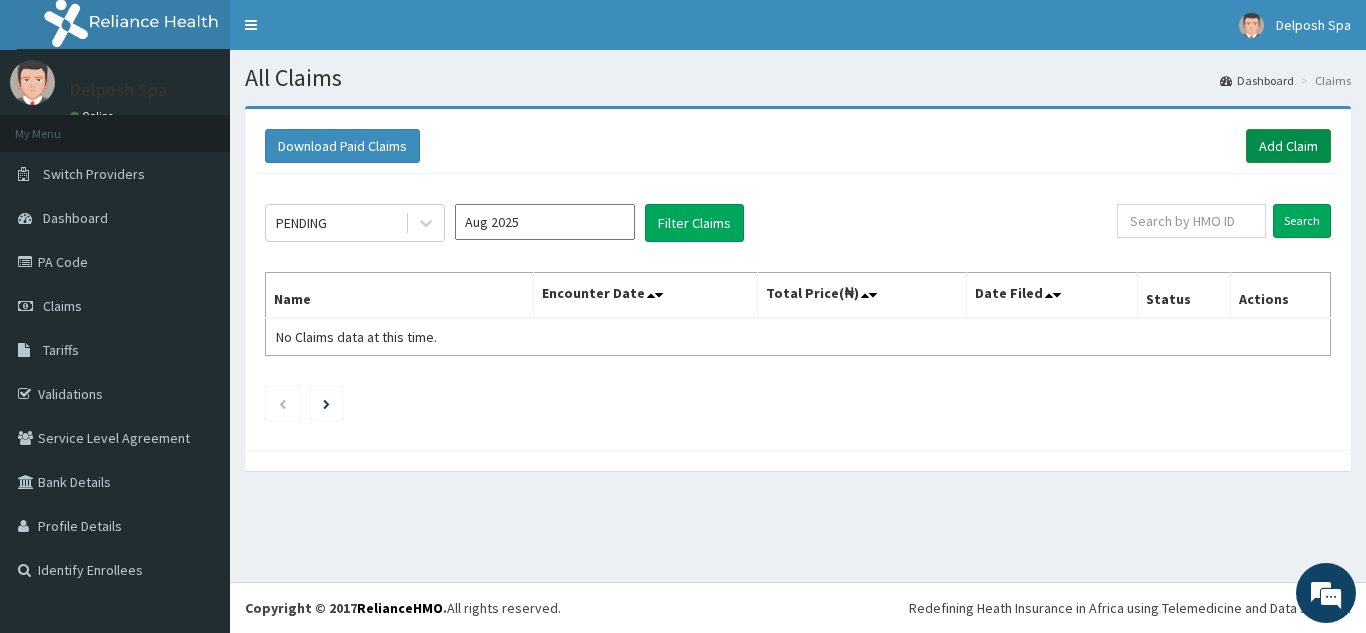 click on "Add Claim" at bounding box center [1288, 146] 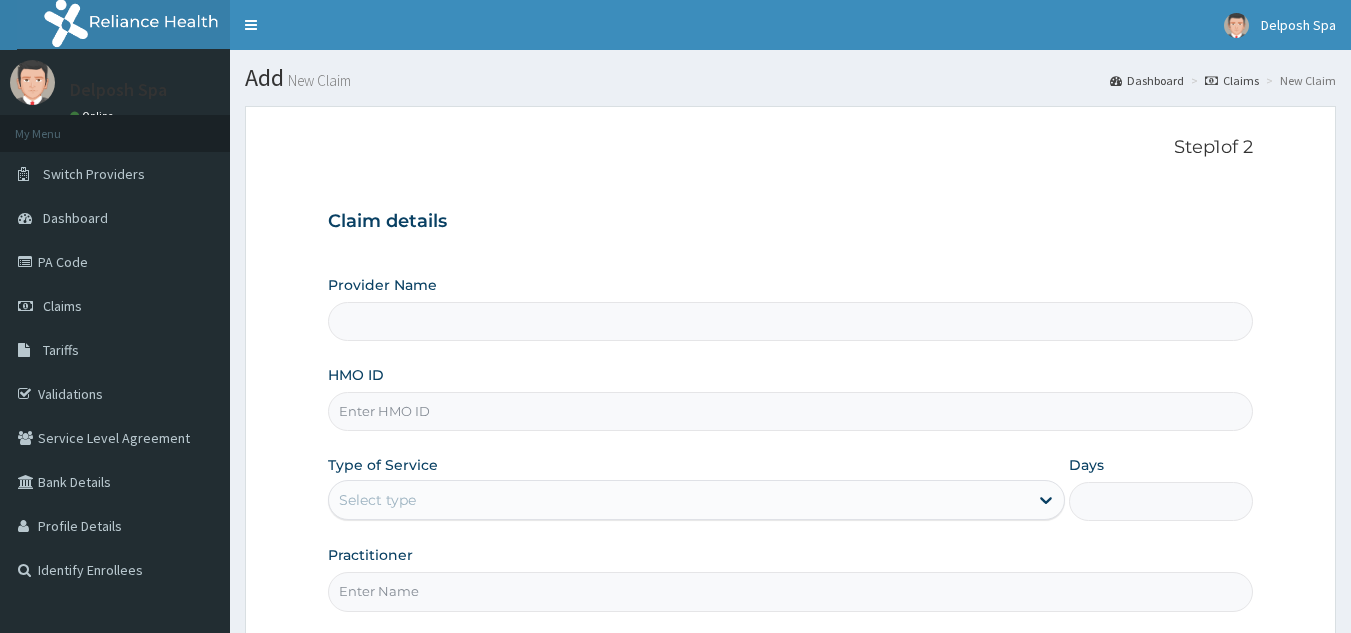 scroll, scrollTop: 0, scrollLeft: 0, axis: both 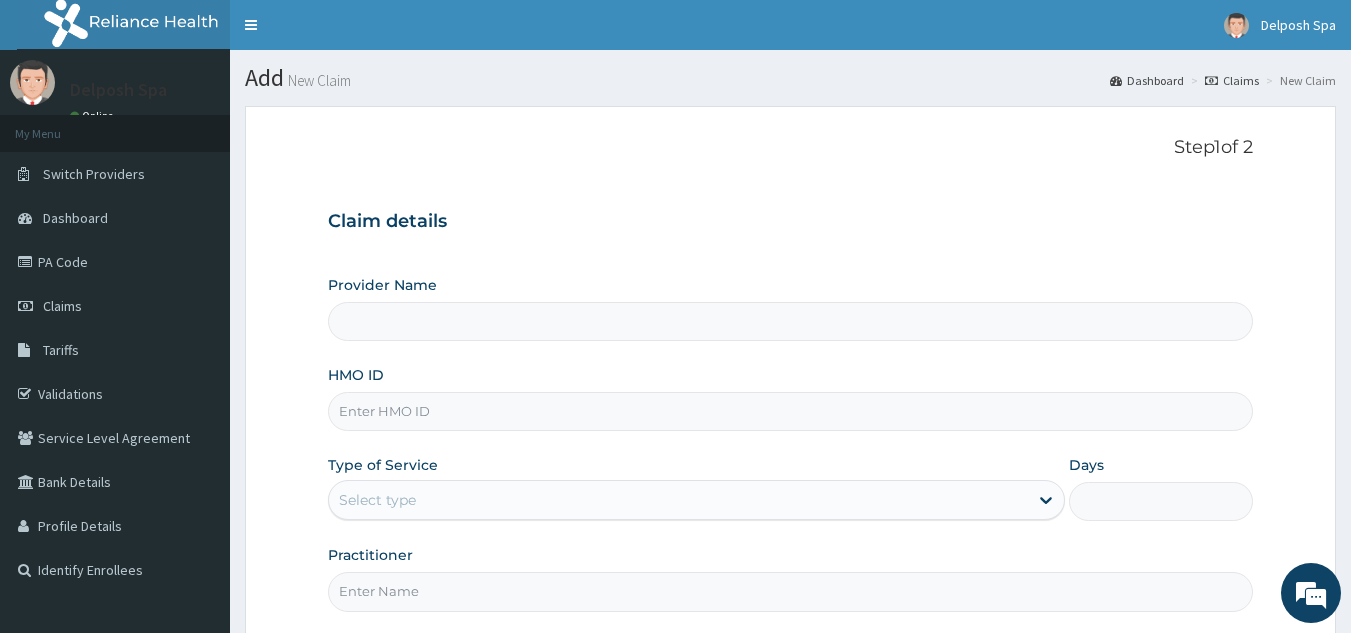 type on "Delposh Fitness Place" 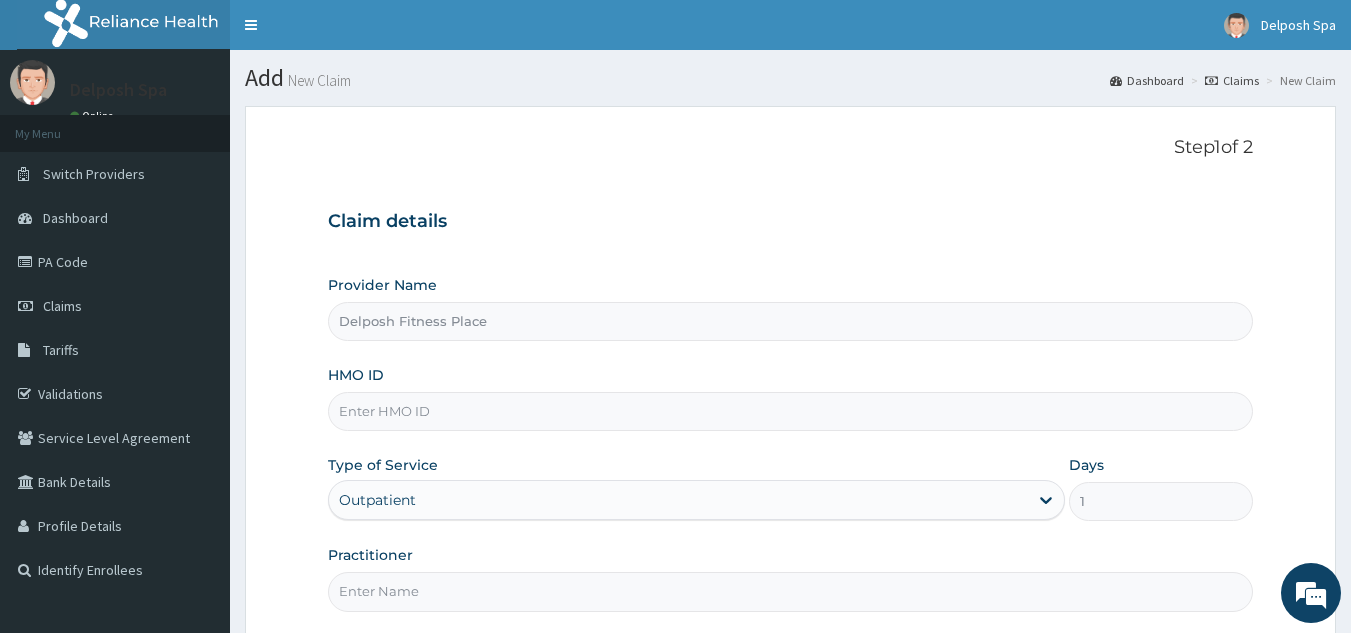 click on "HMO ID" at bounding box center [791, 411] 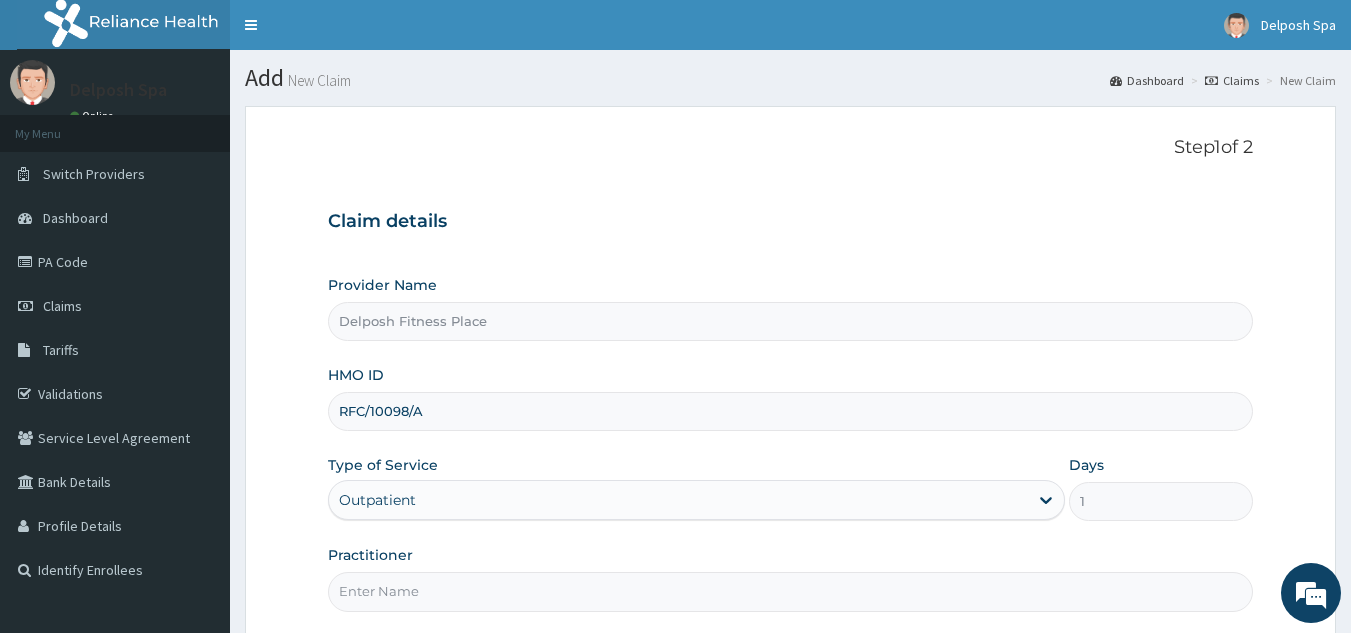 type on "RFC/10098/A" 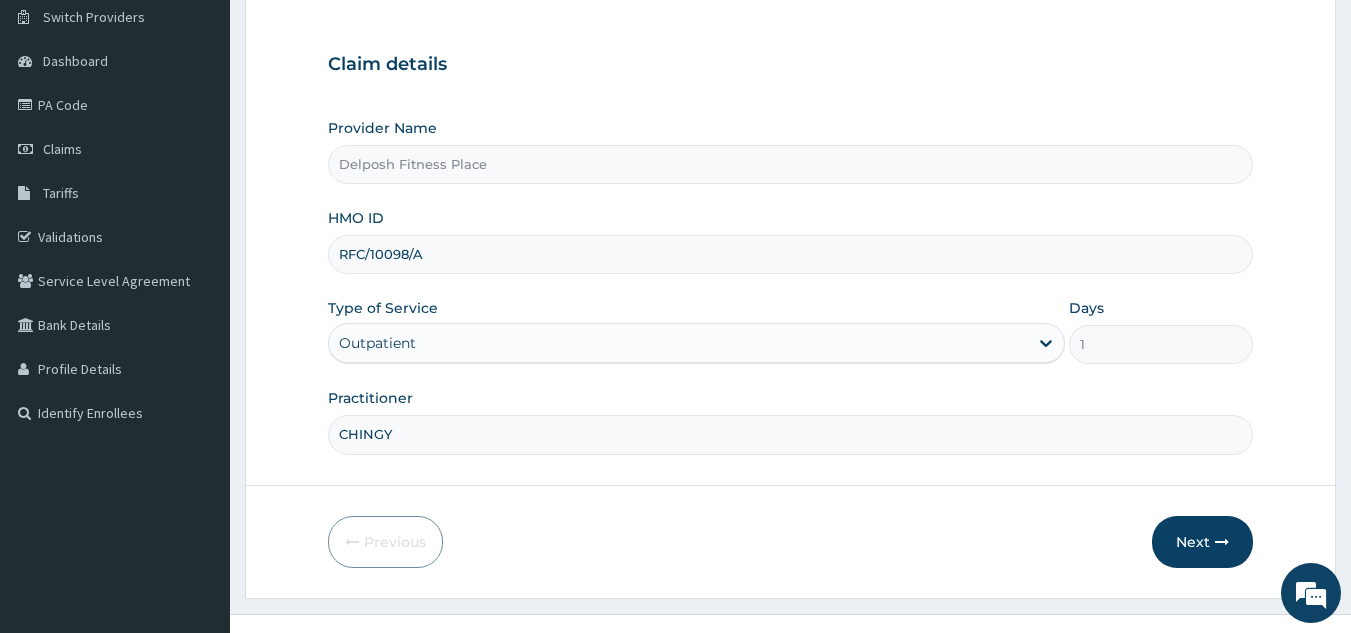 scroll, scrollTop: 189, scrollLeft: 0, axis: vertical 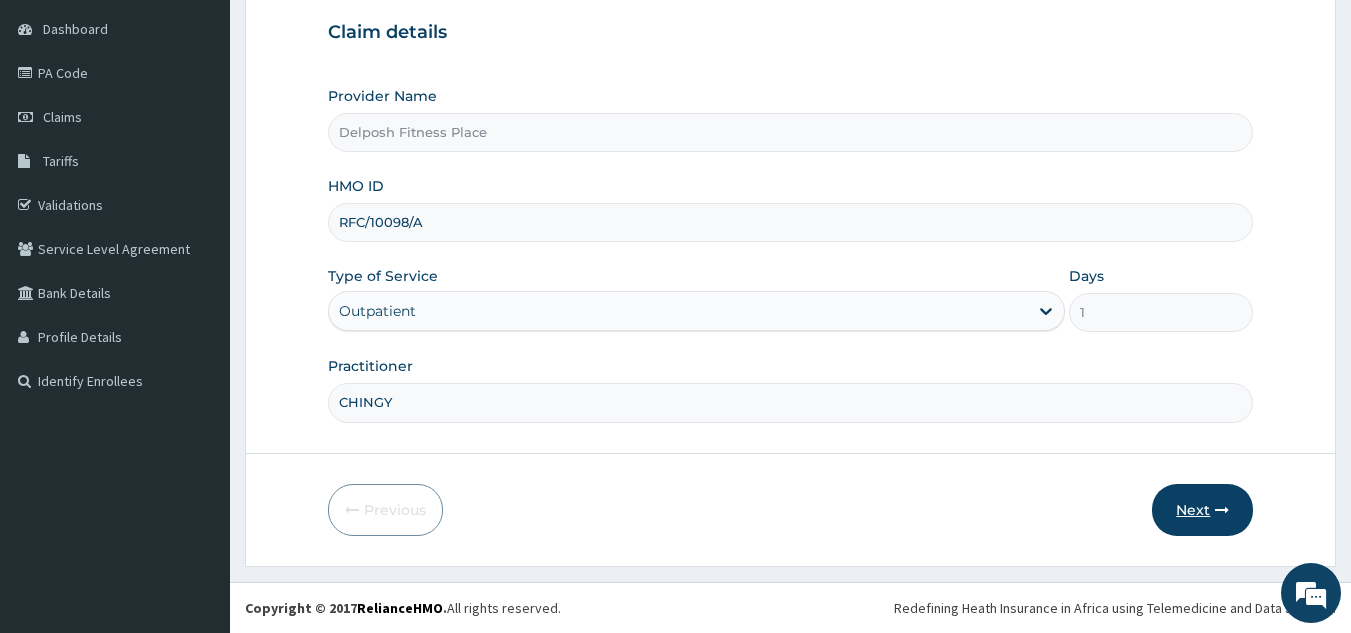 type on "CHINGY" 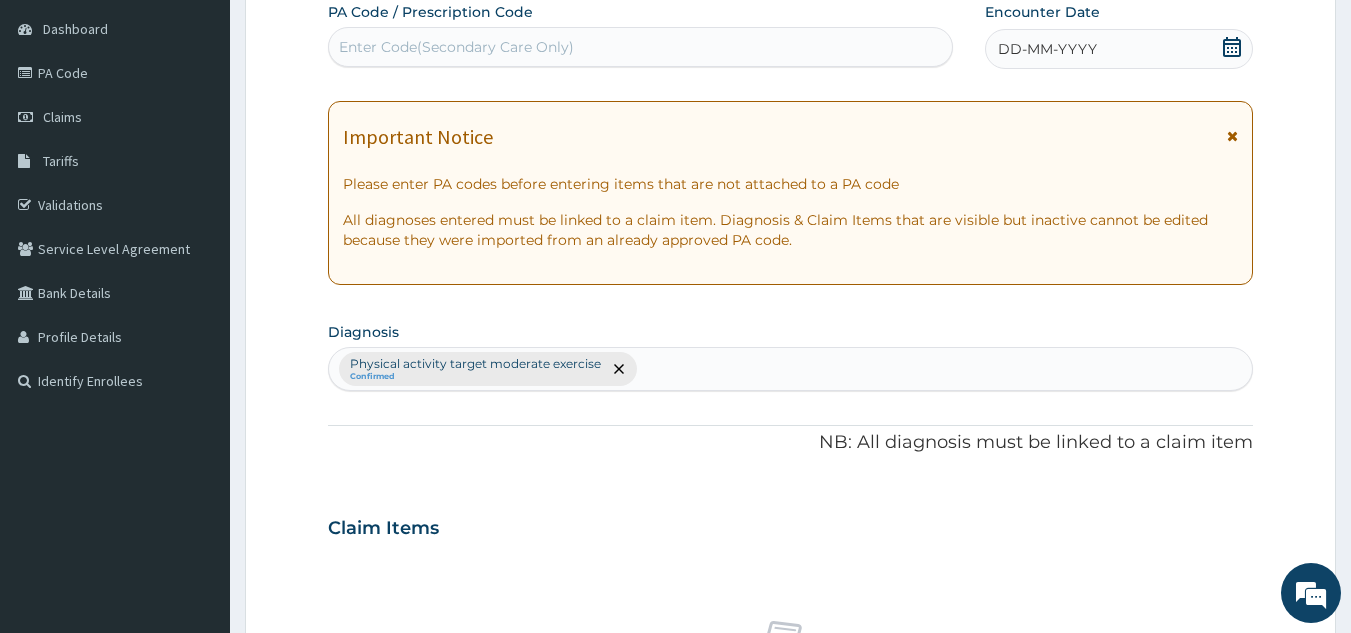 click on "Enter Code(Secondary Care Only)" at bounding box center (641, 47) 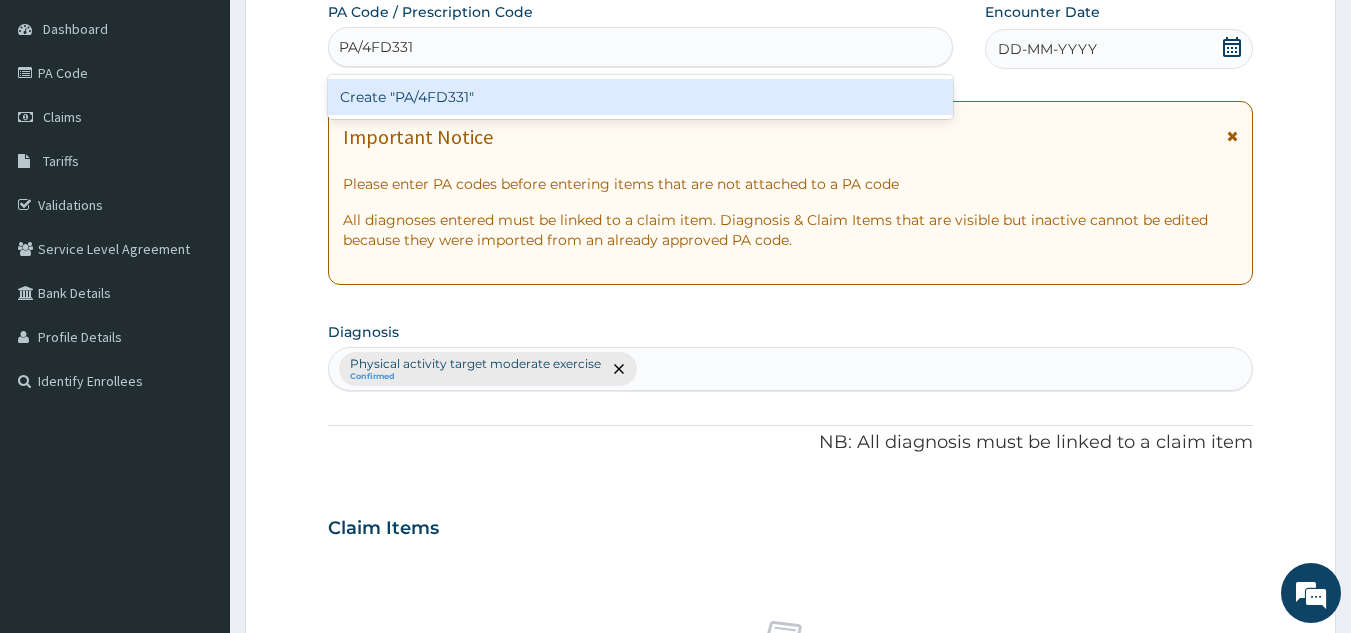 click on "Create "PA/4FD331"" at bounding box center (641, 97) 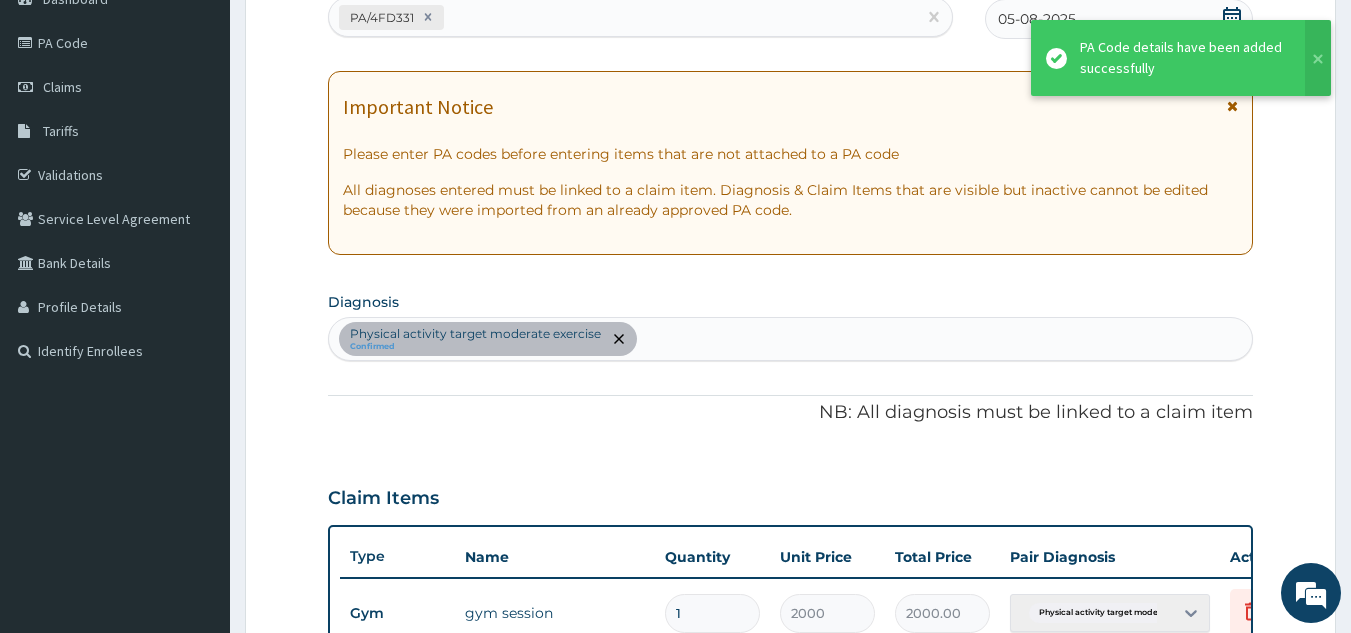 scroll, scrollTop: 729, scrollLeft: 0, axis: vertical 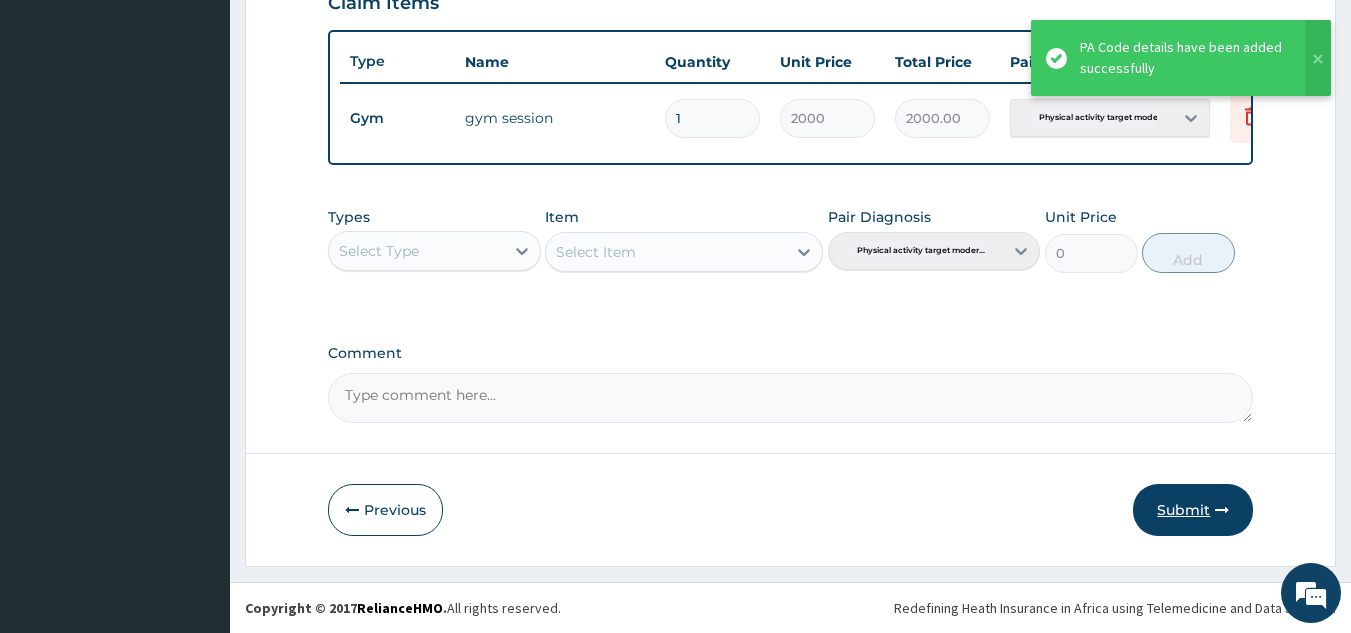 click on "Submit" at bounding box center [1193, 510] 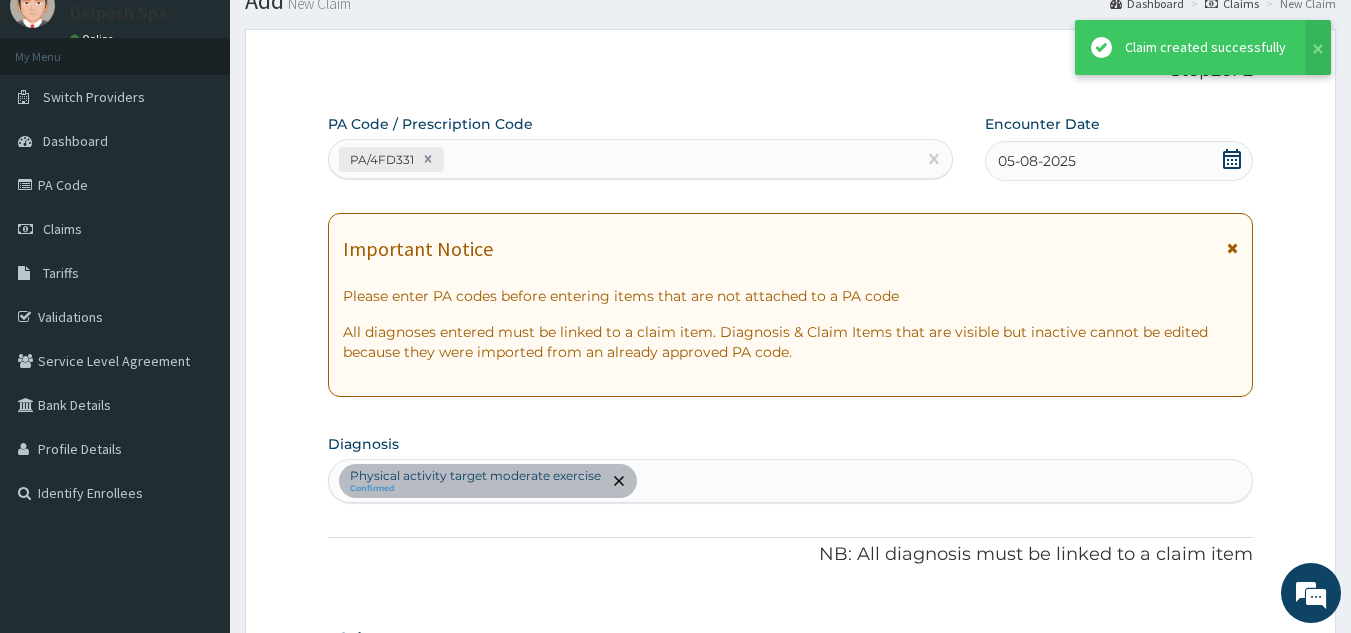 scroll, scrollTop: 729, scrollLeft: 0, axis: vertical 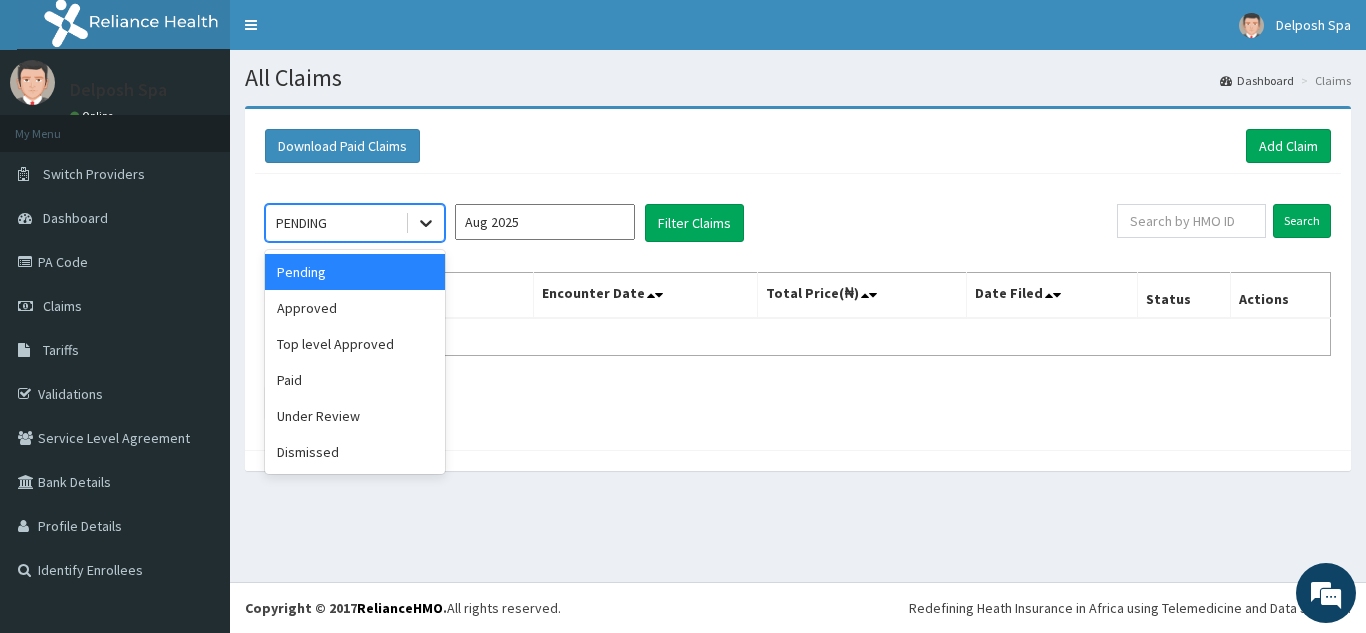 click 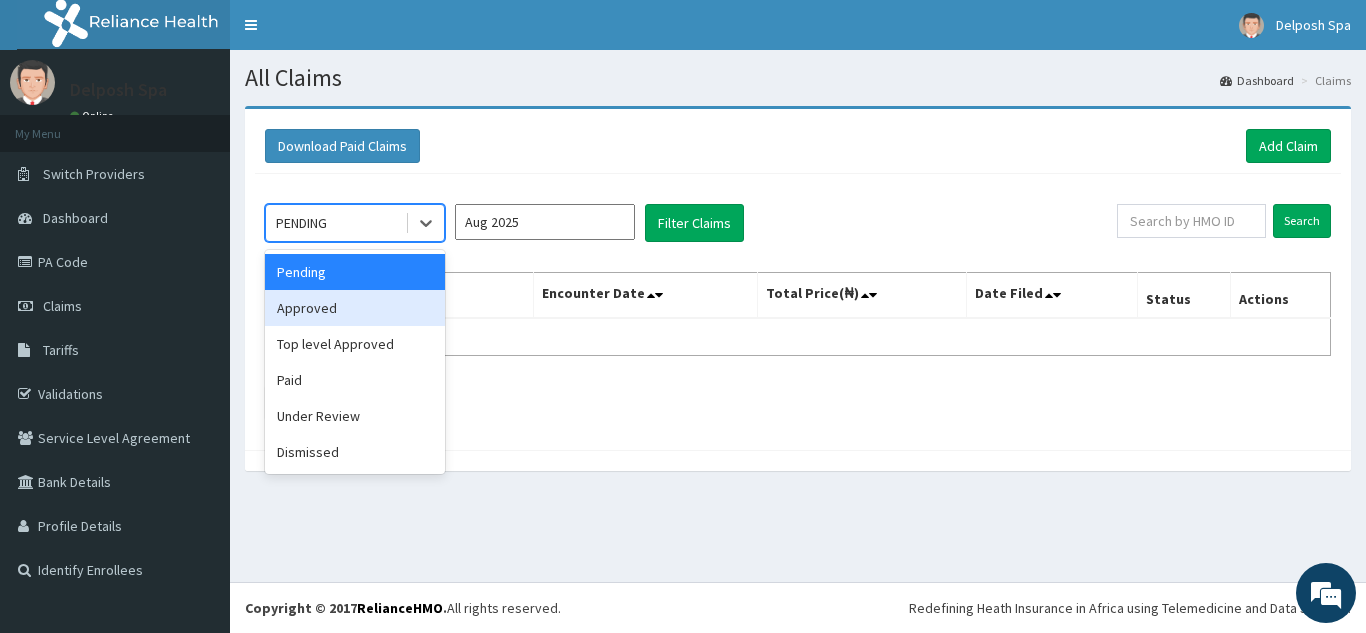 click on "Approved" at bounding box center [355, 308] 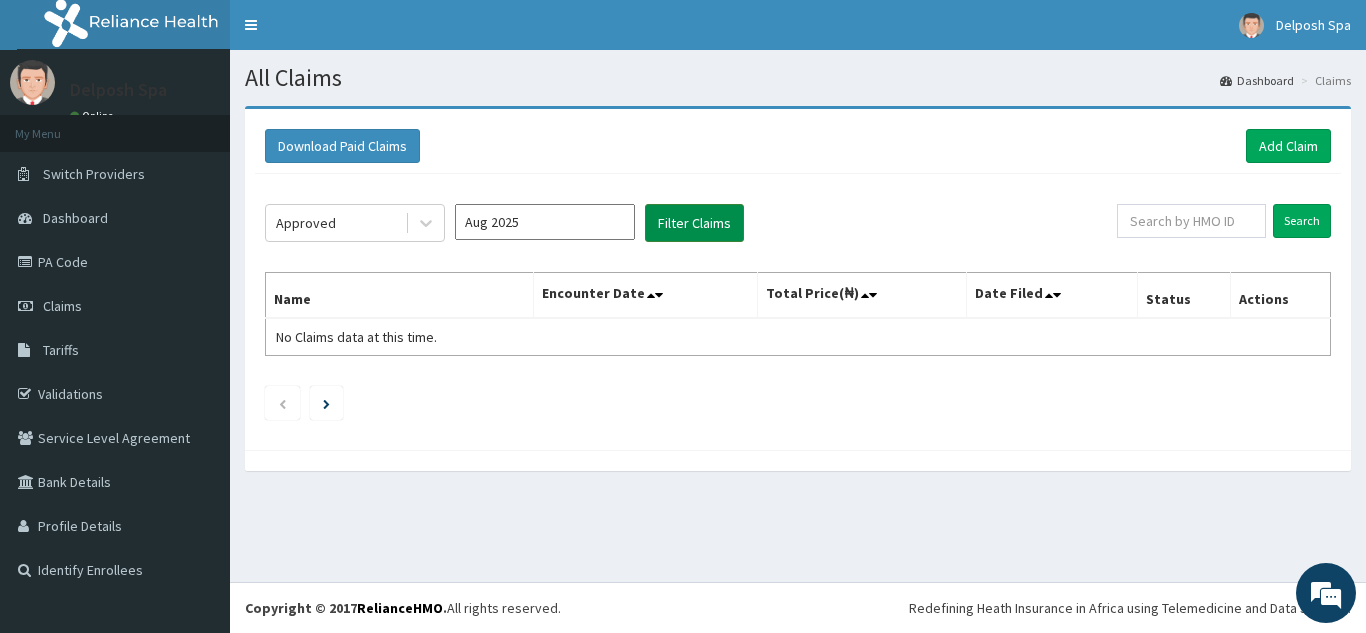 click on "Filter Claims" at bounding box center [694, 223] 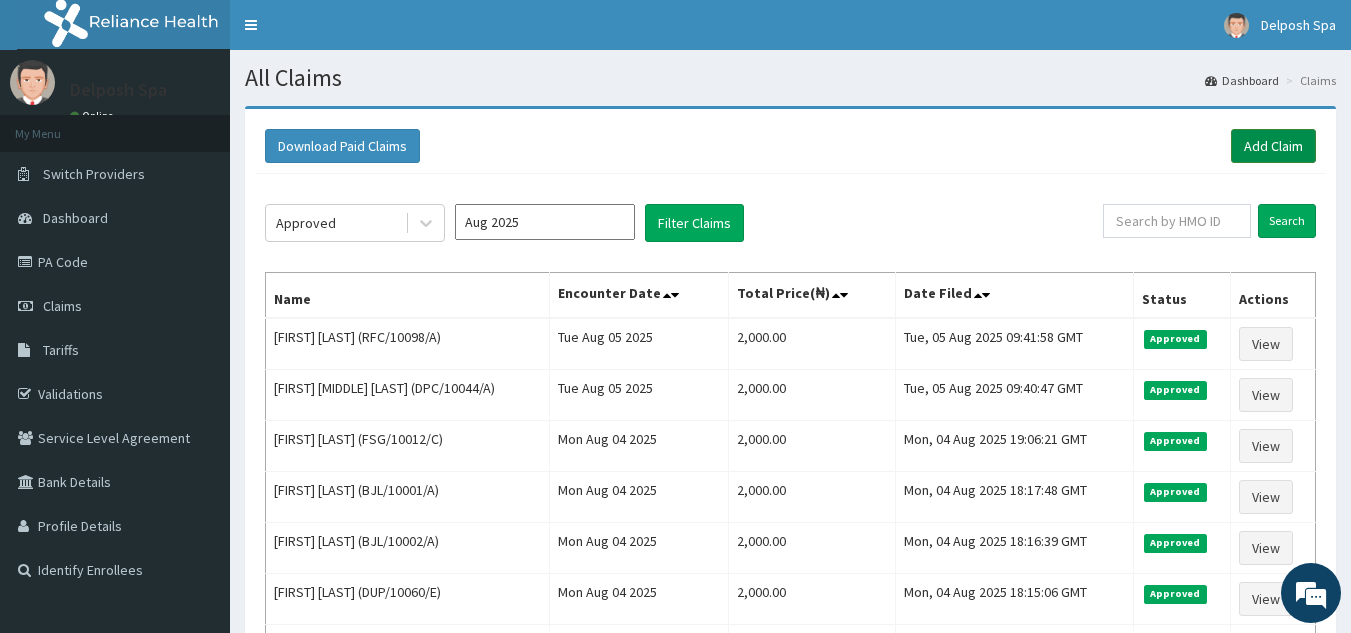 click on "Add Claim" at bounding box center [1273, 146] 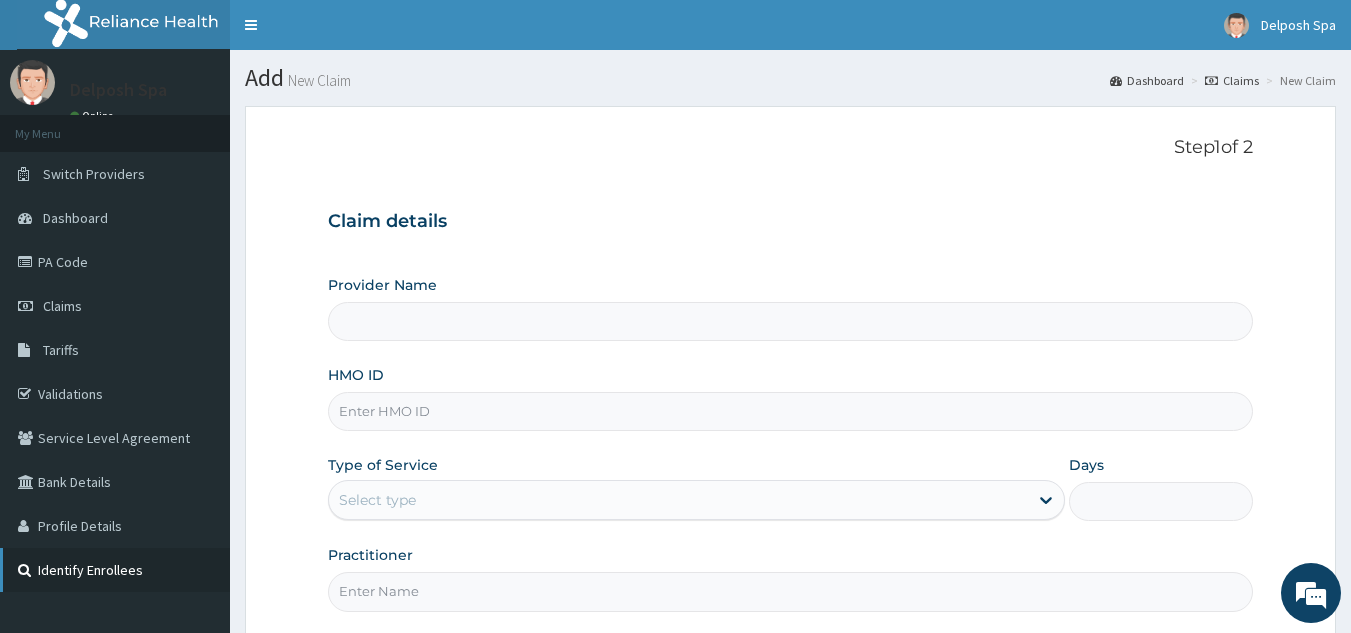 scroll, scrollTop: 0, scrollLeft: 0, axis: both 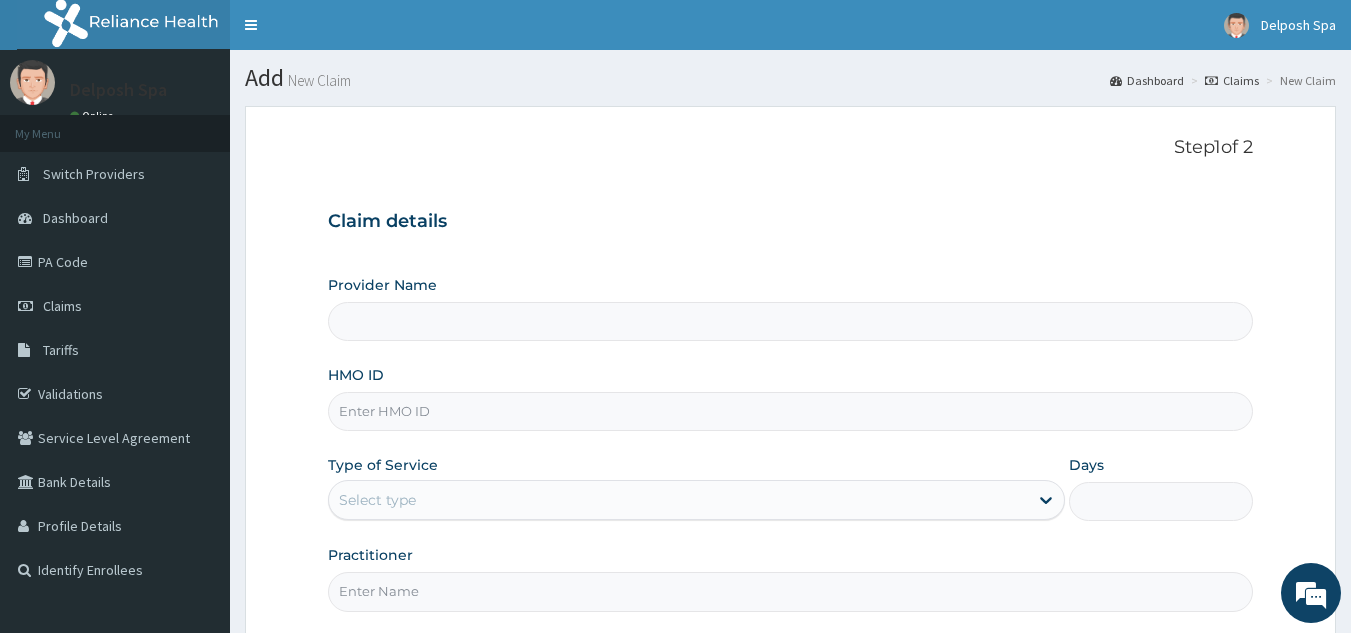 click on "HMO ID" at bounding box center [791, 411] 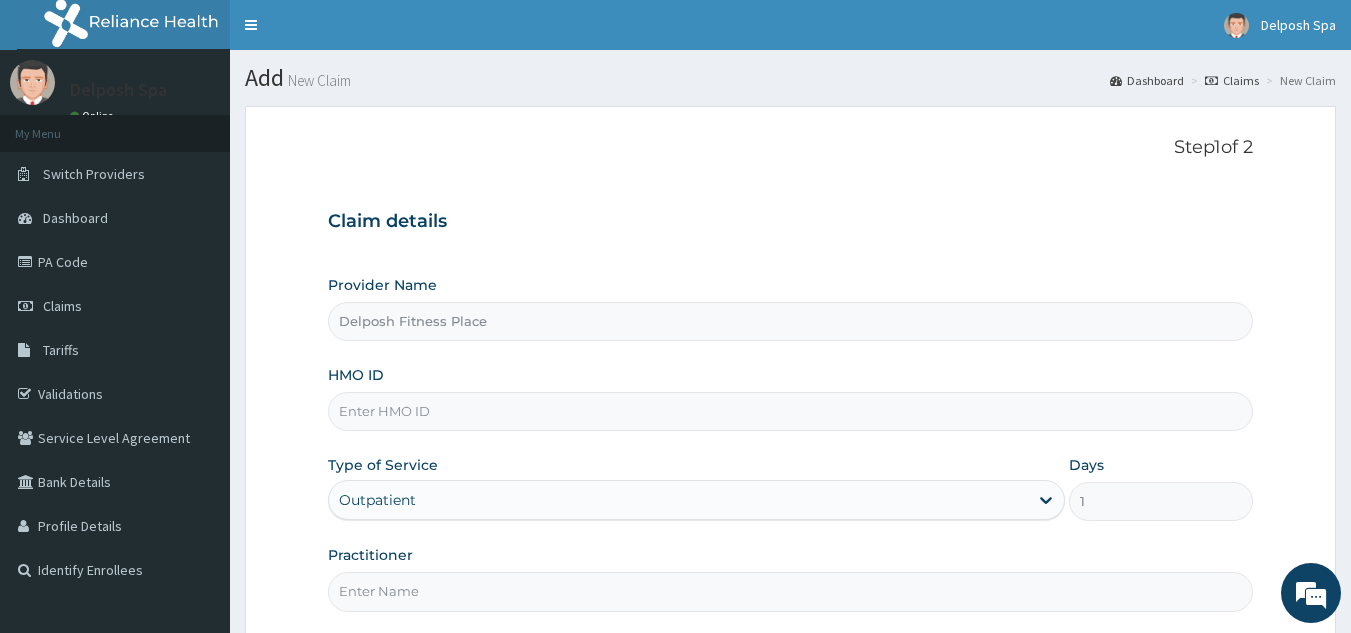 paste on "PGL/10259/A" 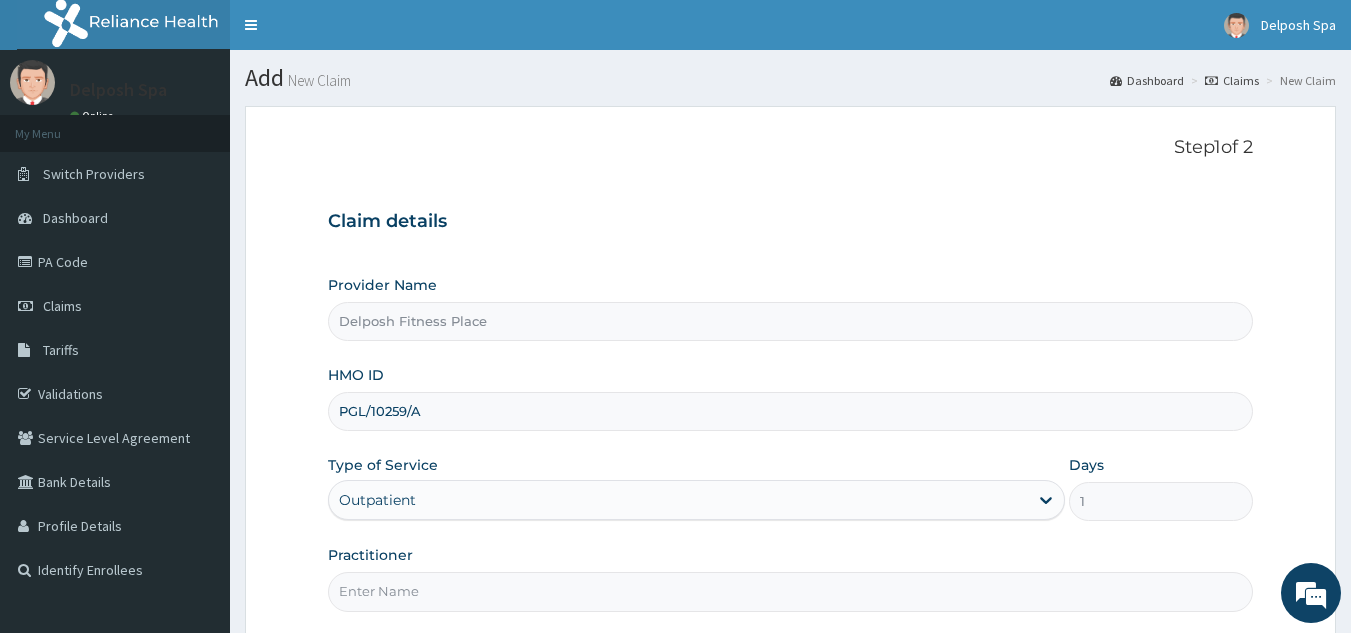 type on "PGL/10259/A" 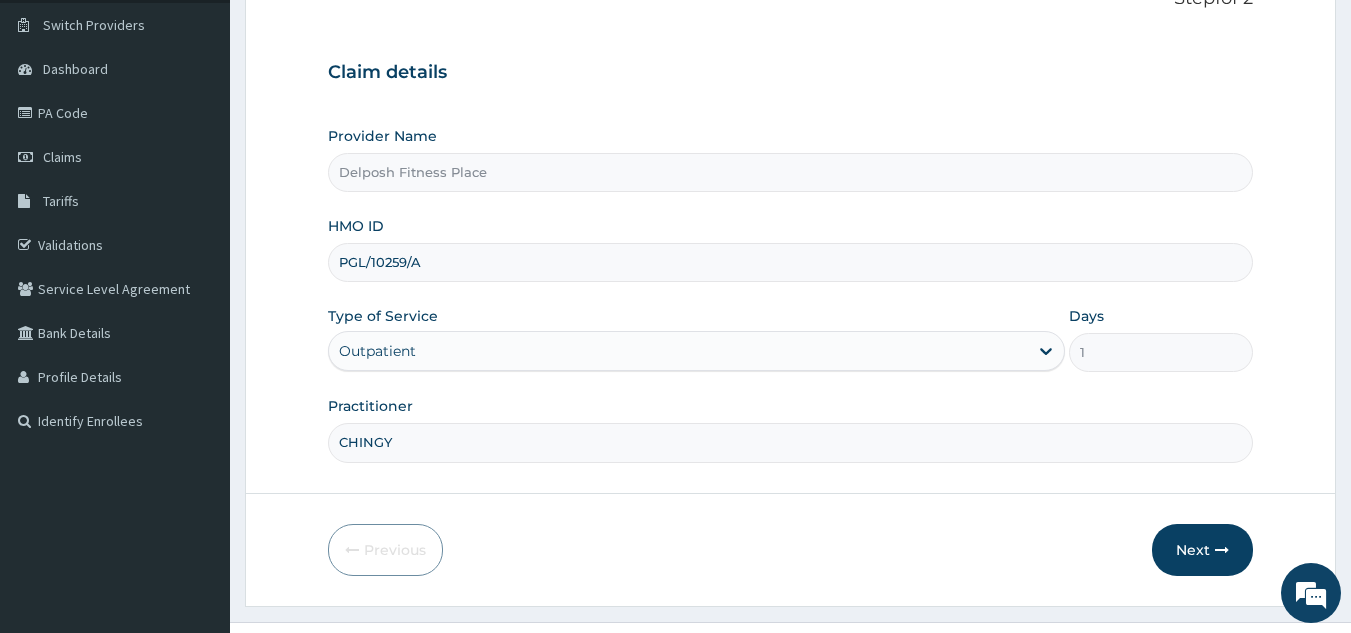 scroll, scrollTop: 161, scrollLeft: 0, axis: vertical 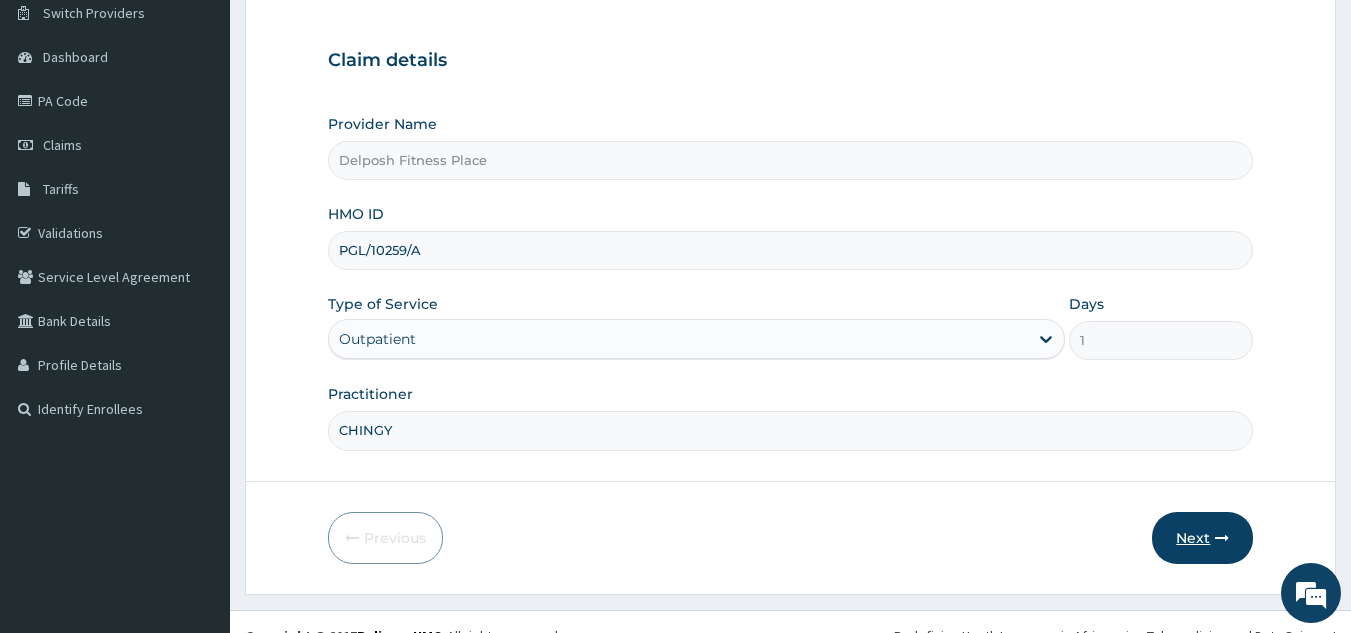 type on "CHINGY" 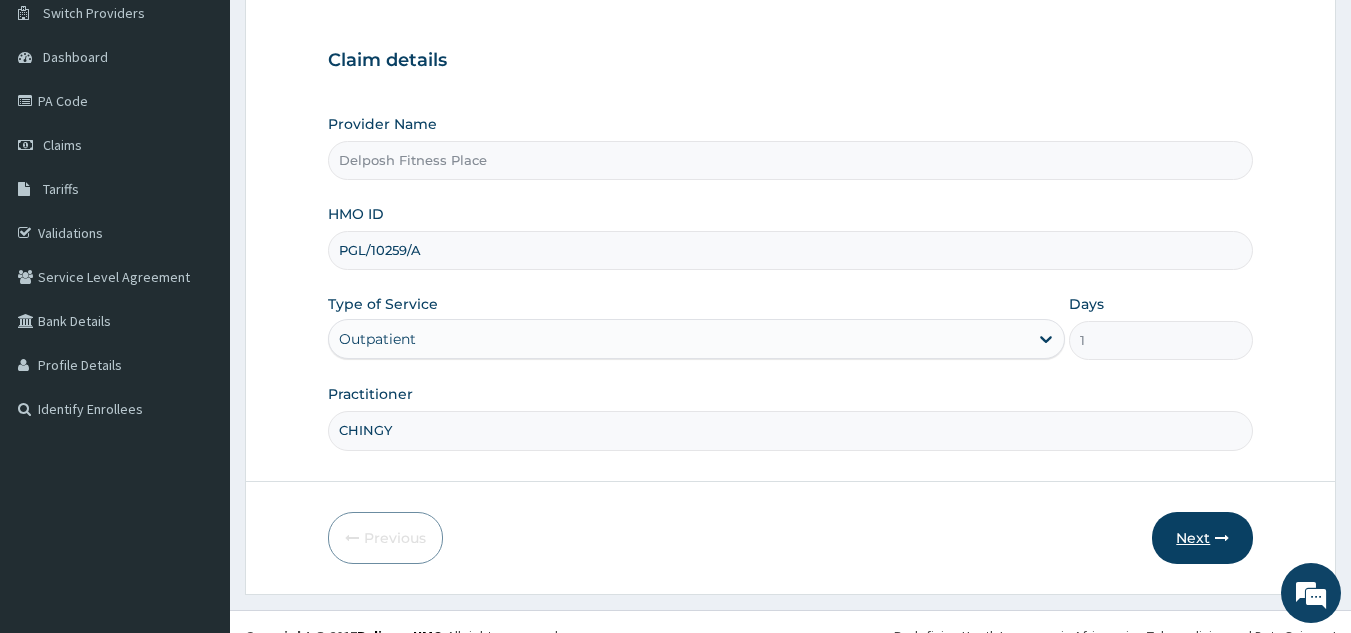 click on "Next" at bounding box center [1202, 538] 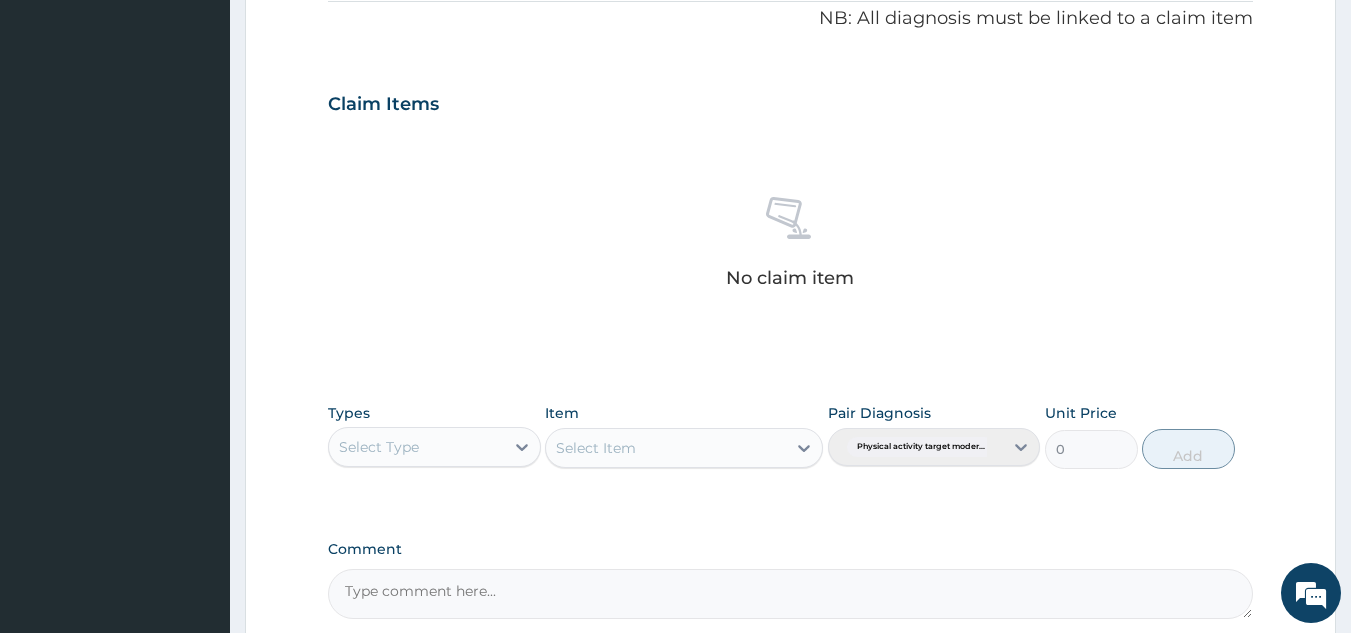 scroll, scrollTop: 116, scrollLeft: 0, axis: vertical 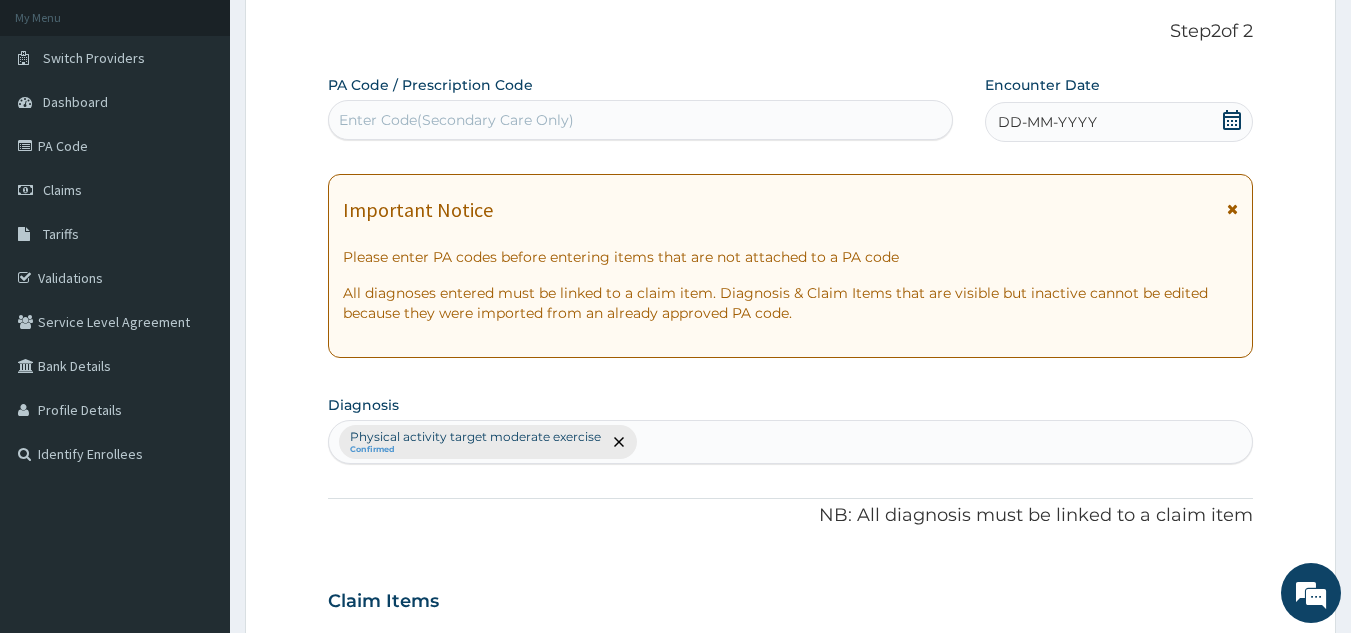 click on "Enter Code(Secondary Care Only)" at bounding box center (641, 120) 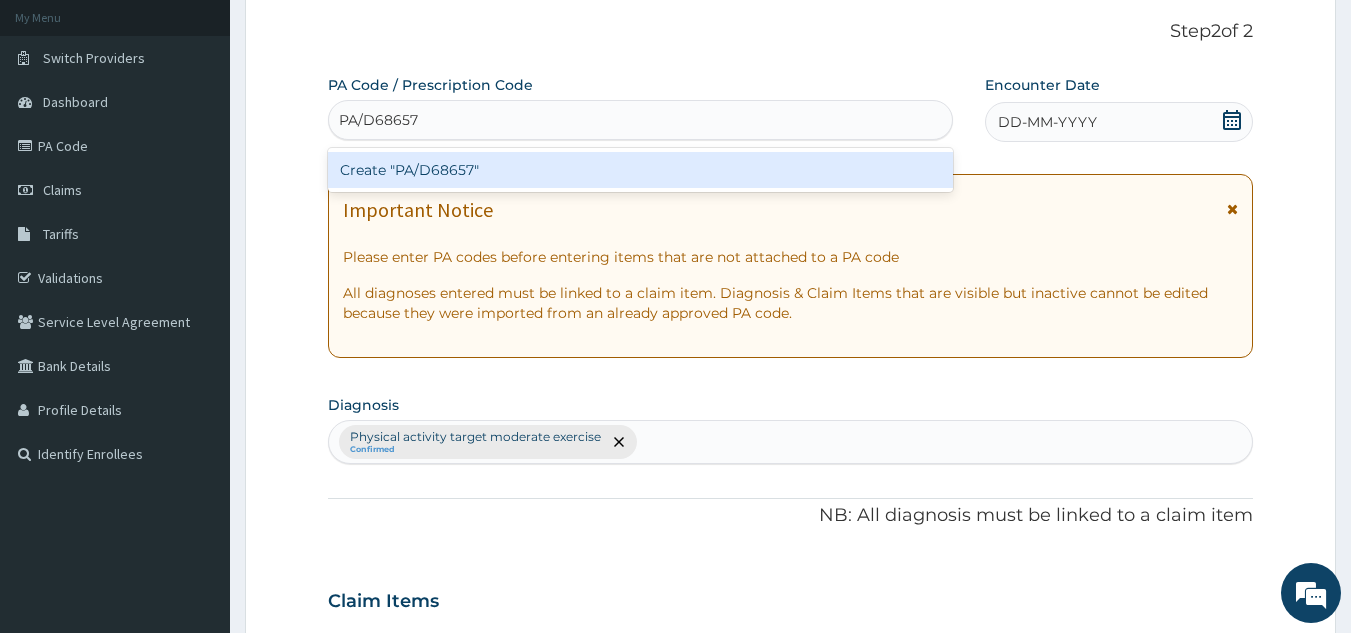 click on "Create "PA/D68657"" at bounding box center (641, 170) 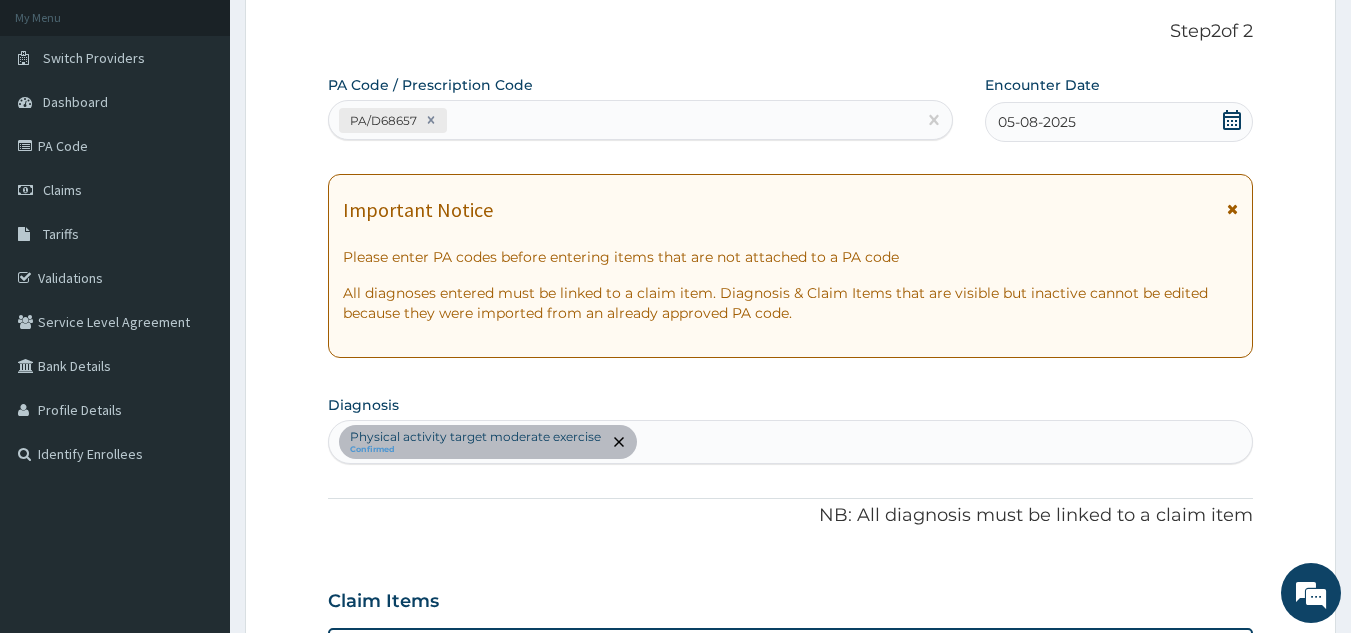 scroll, scrollTop: 516, scrollLeft: 0, axis: vertical 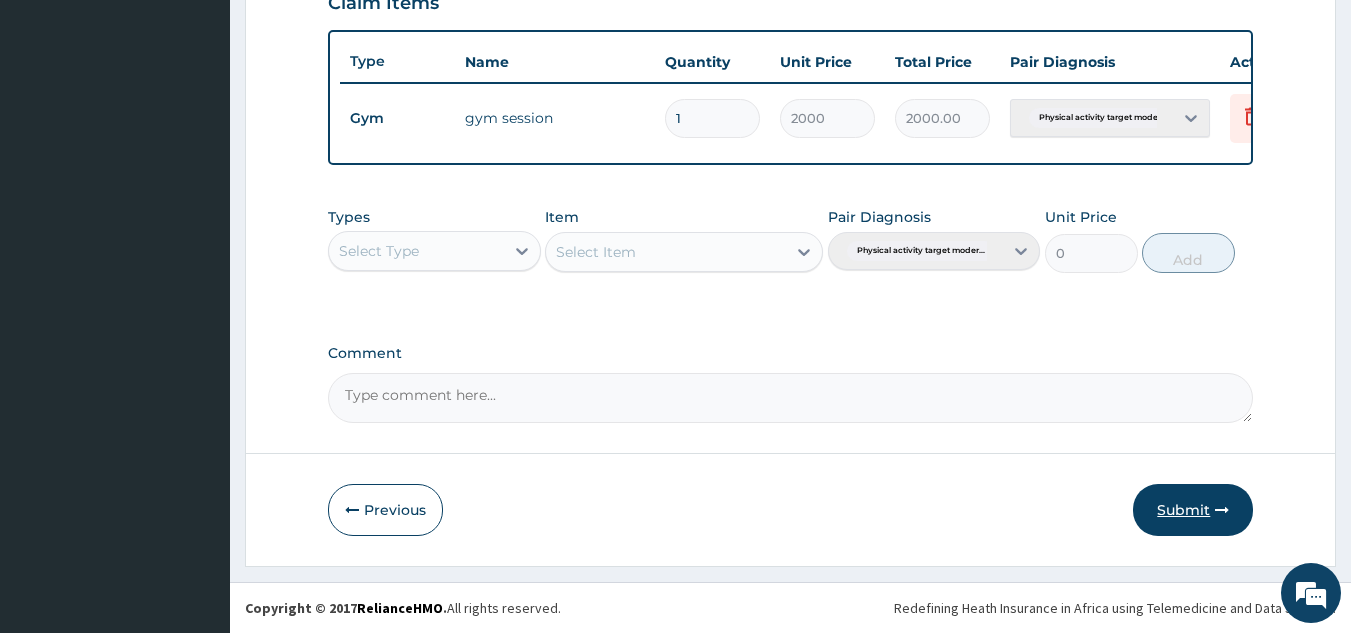 click on "Submit" at bounding box center [1193, 510] 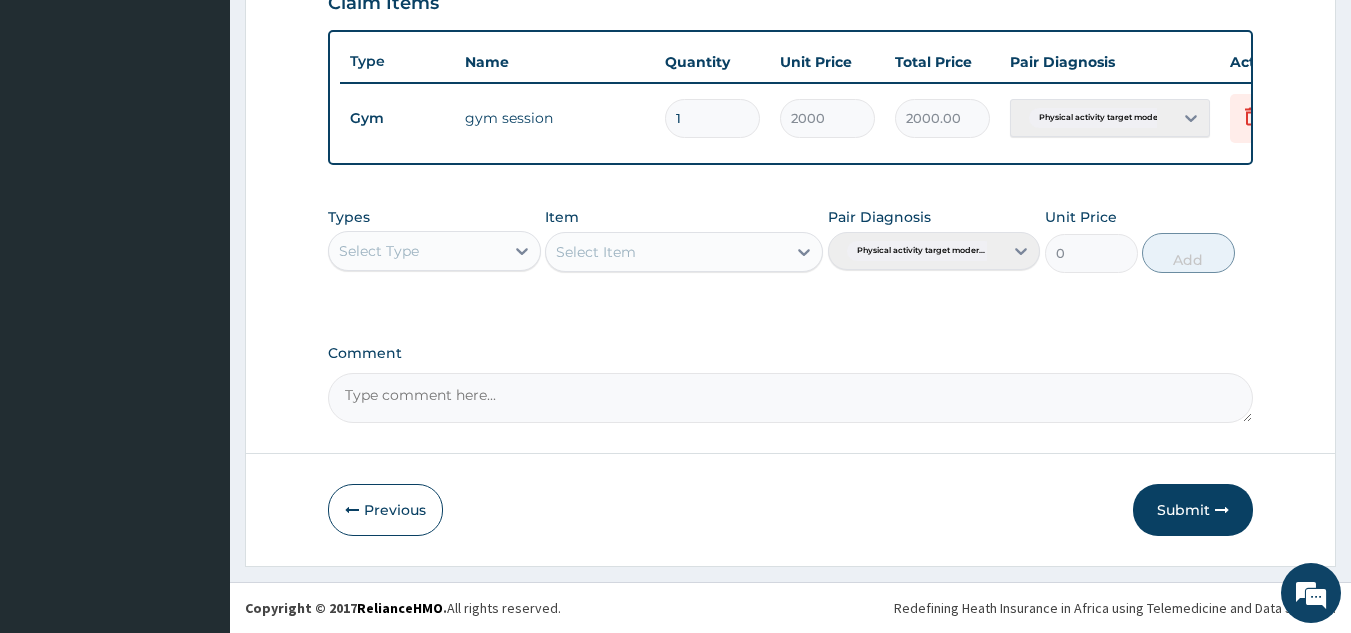 scroll, scrollTop: 77, scrollLeft: 0, axis: vertical 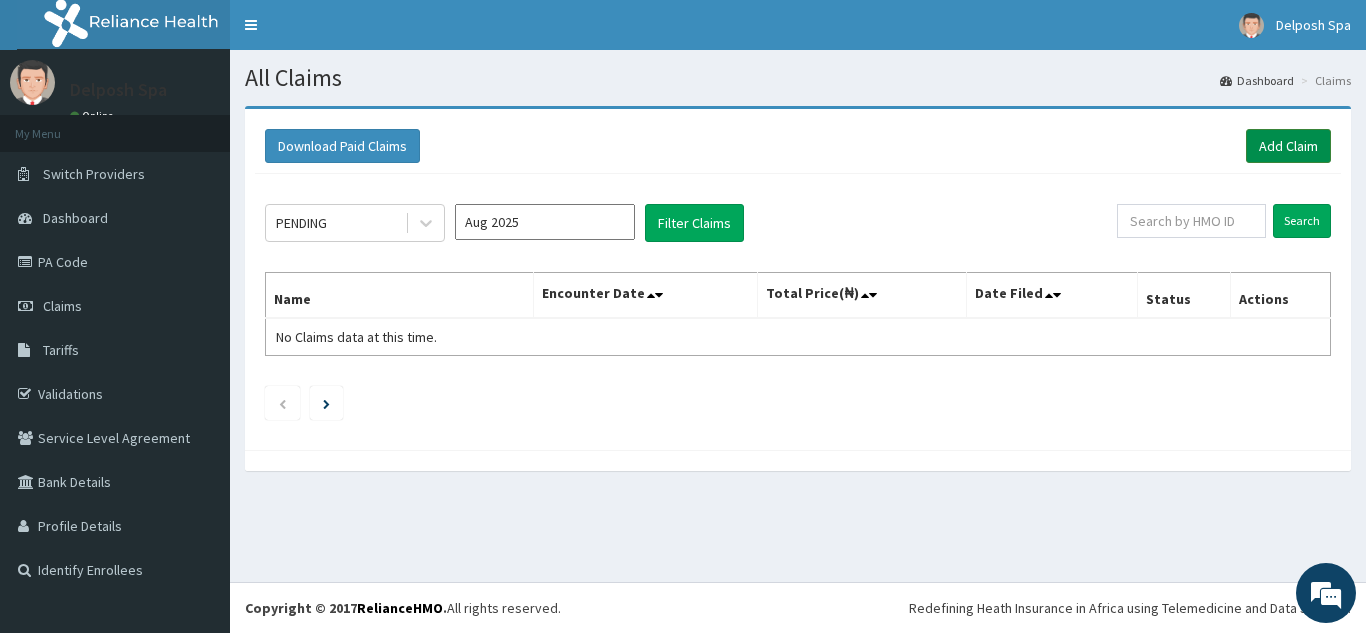 click on "Add Claim" at bounding box center [1288, 146] 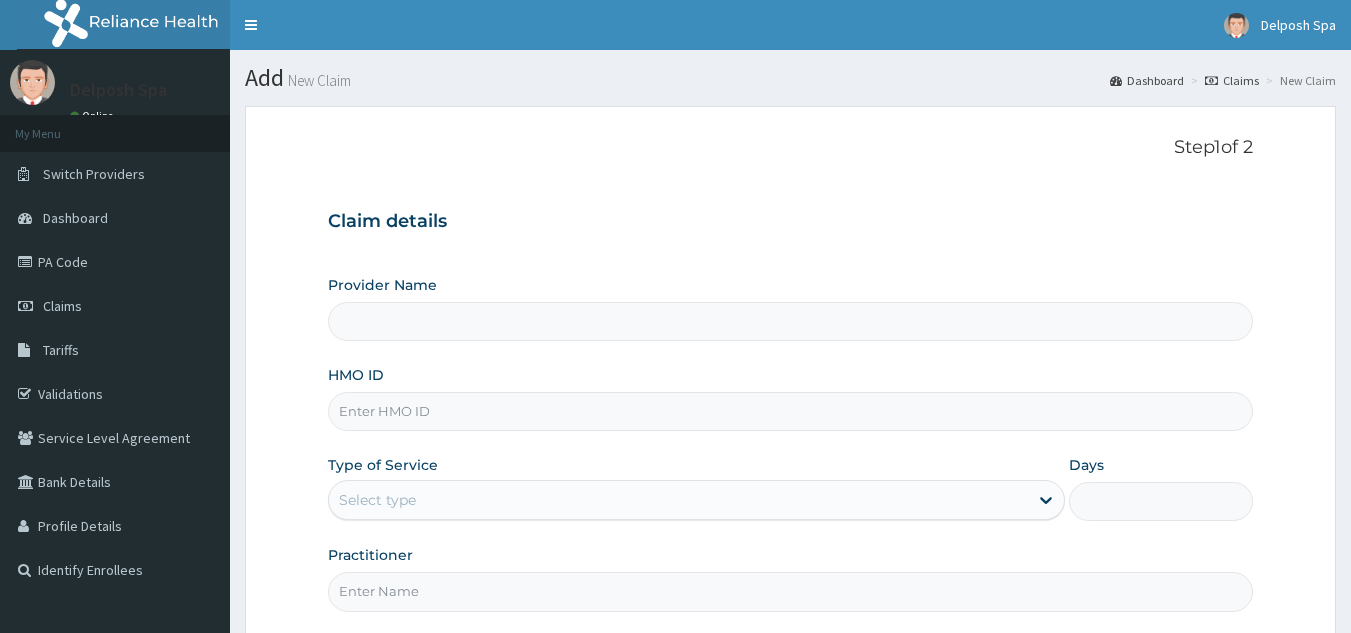 scroll, scrollTop: 0, scrollLeft: 0, axis: both 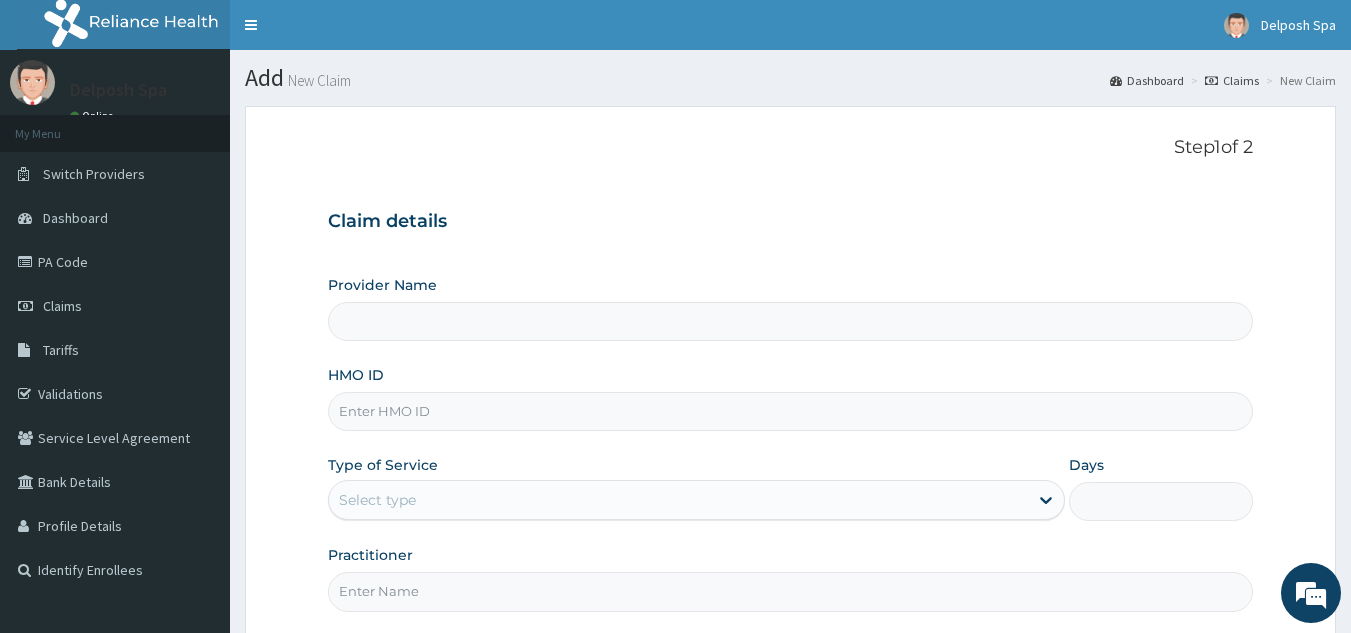 type on "Delposh Fitness Place" 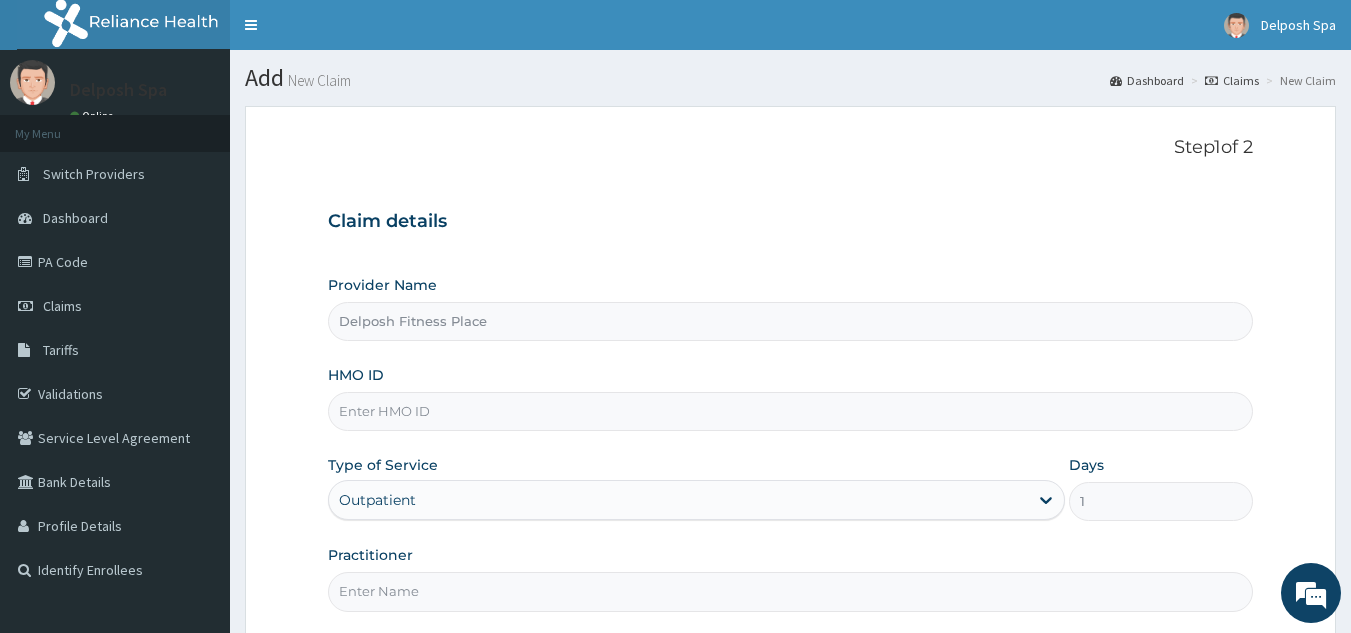 click on "HMO ID" at bounding box center [791, 411] 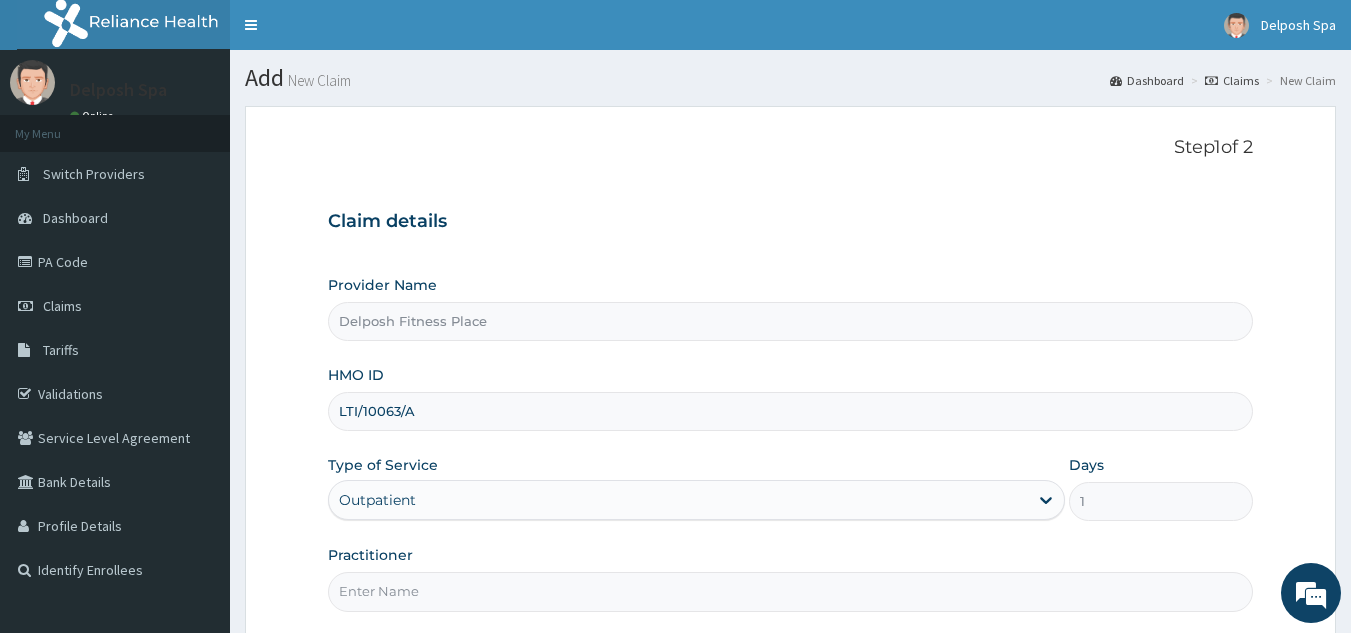 type on "LTI/10063/A" 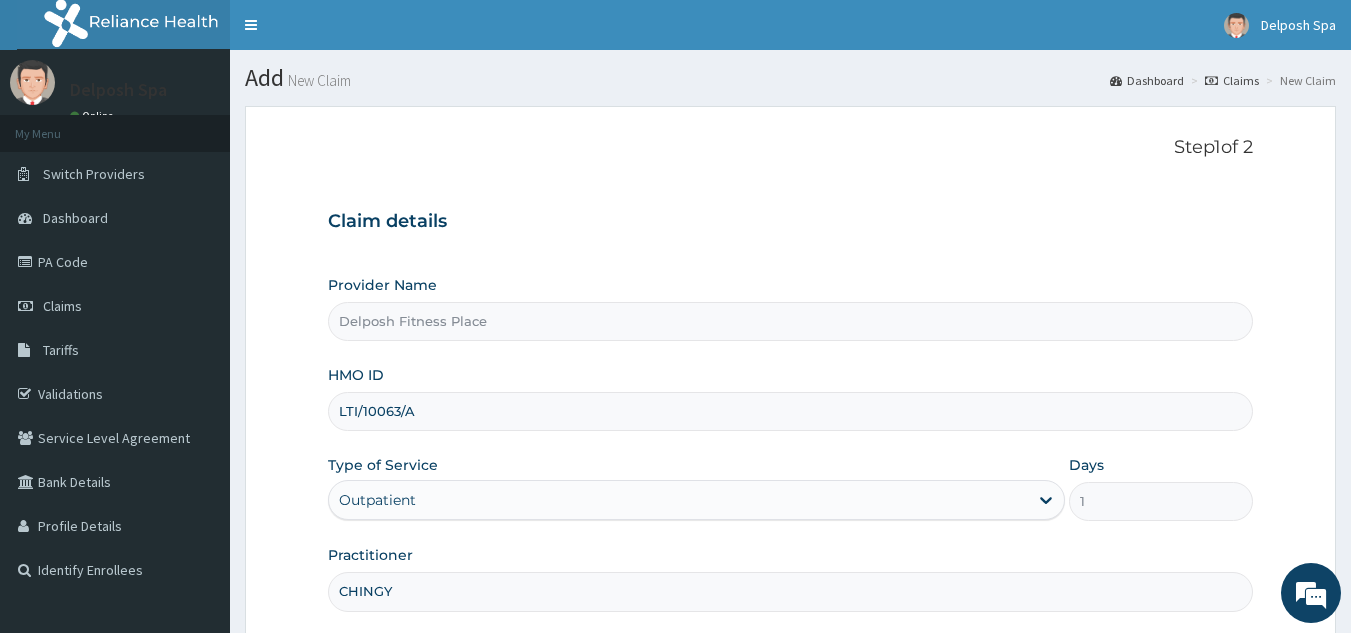 scroll, scrollTop: 0, scrollLeft: 0, axis: both 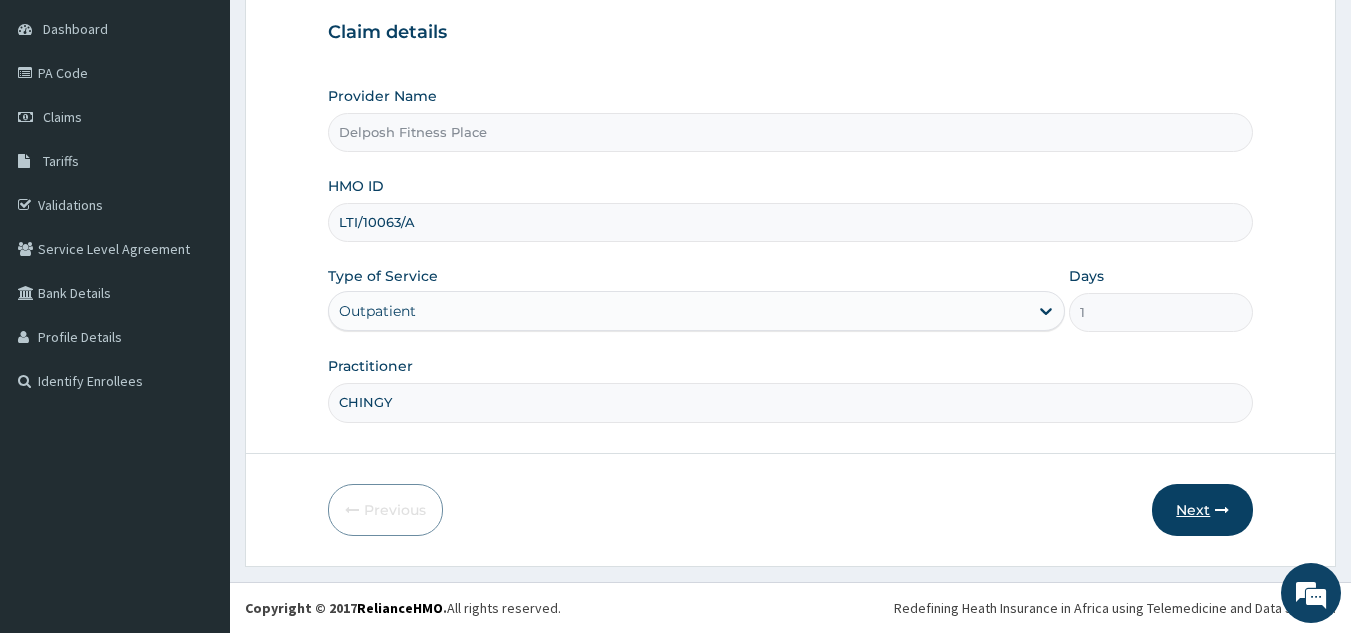 type on "CHINGY" 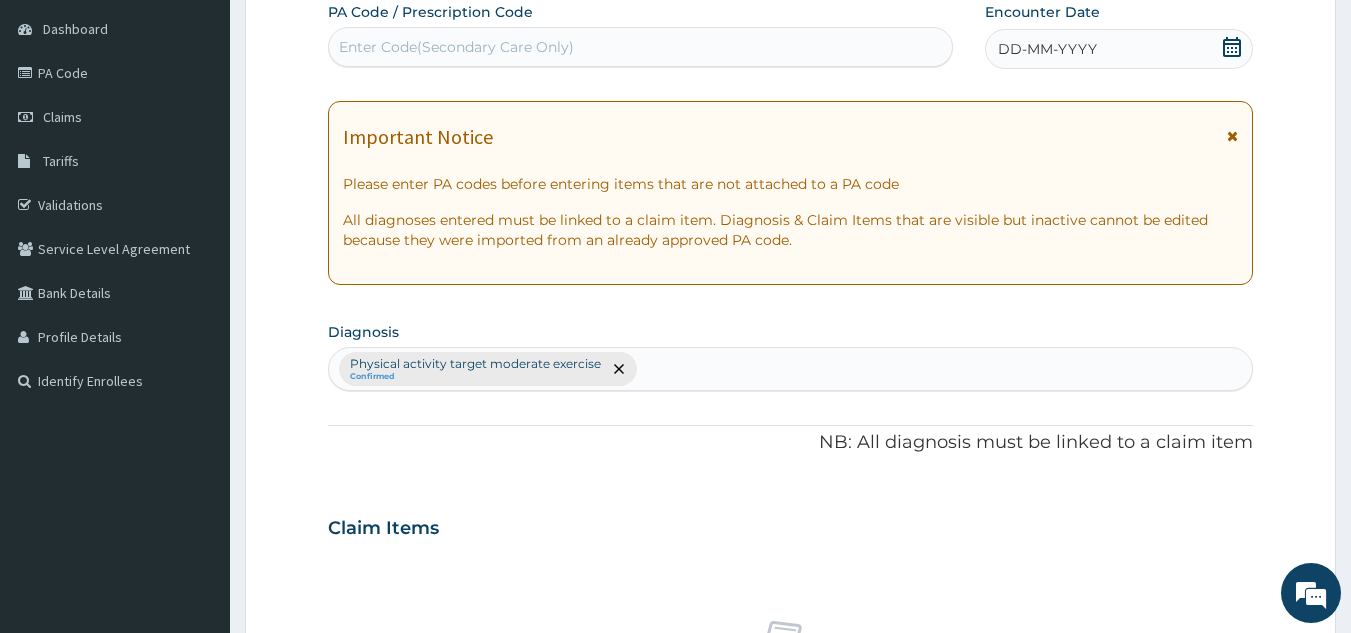 click on "Enter Code(Secondary Care Only)" at bounding box center (456, 47) 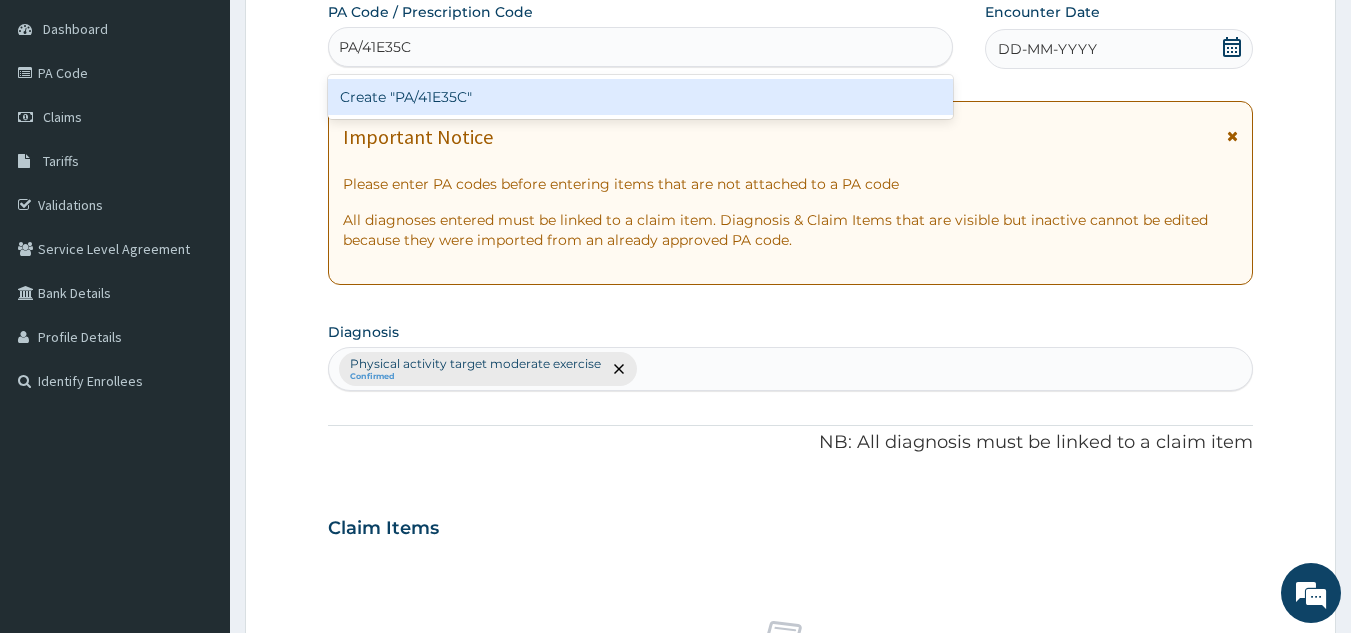 click on "Create "PA/41E35C"" at bounding box center (641, 97) 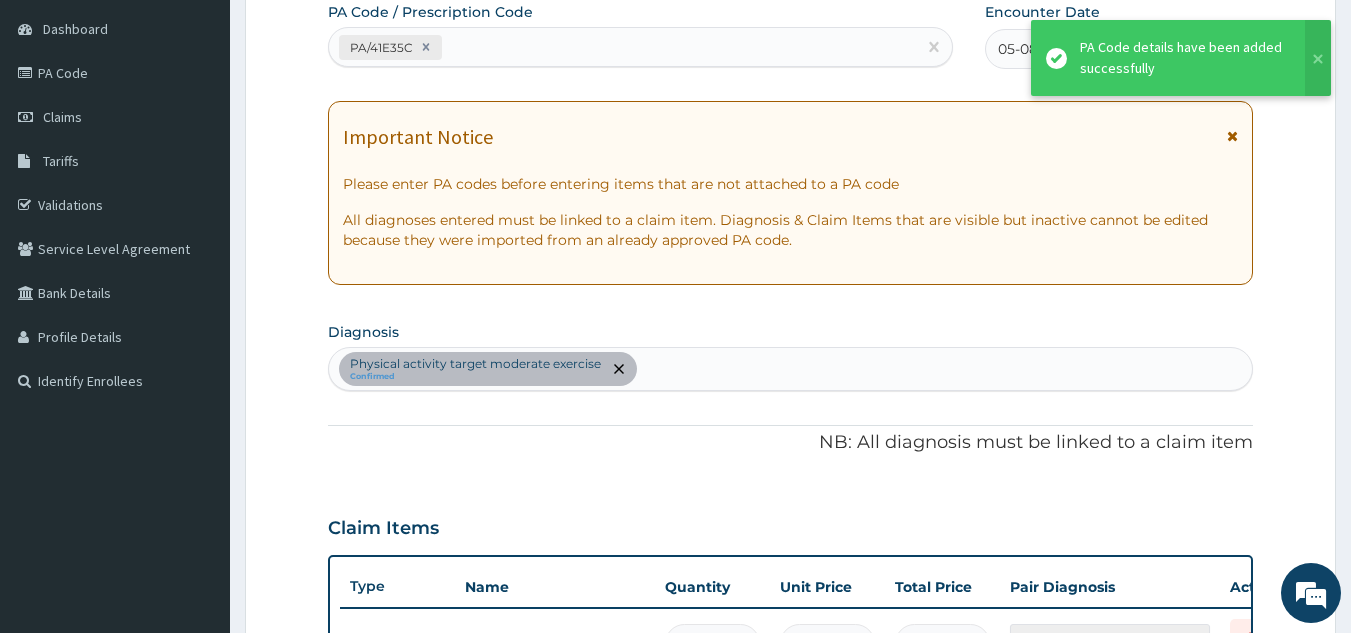 scroll, scrollTop: 219, scrollLeft: 0, axis: vertical 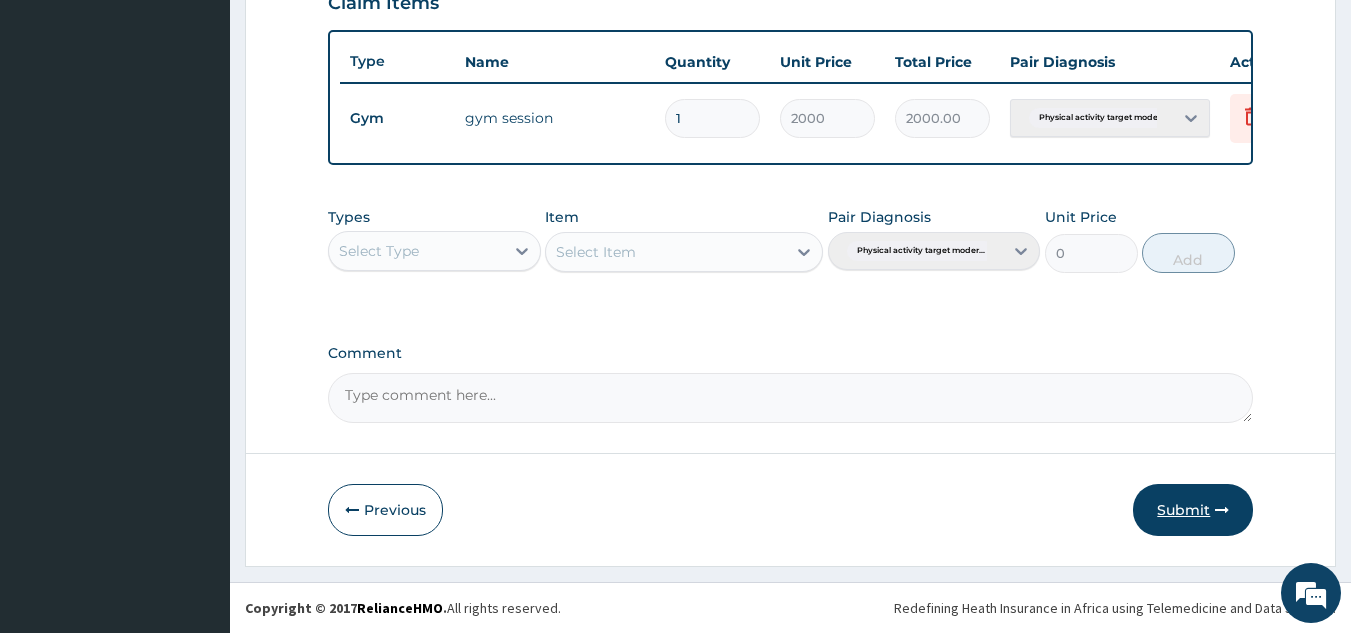 click at bounding box center [1222, 510] 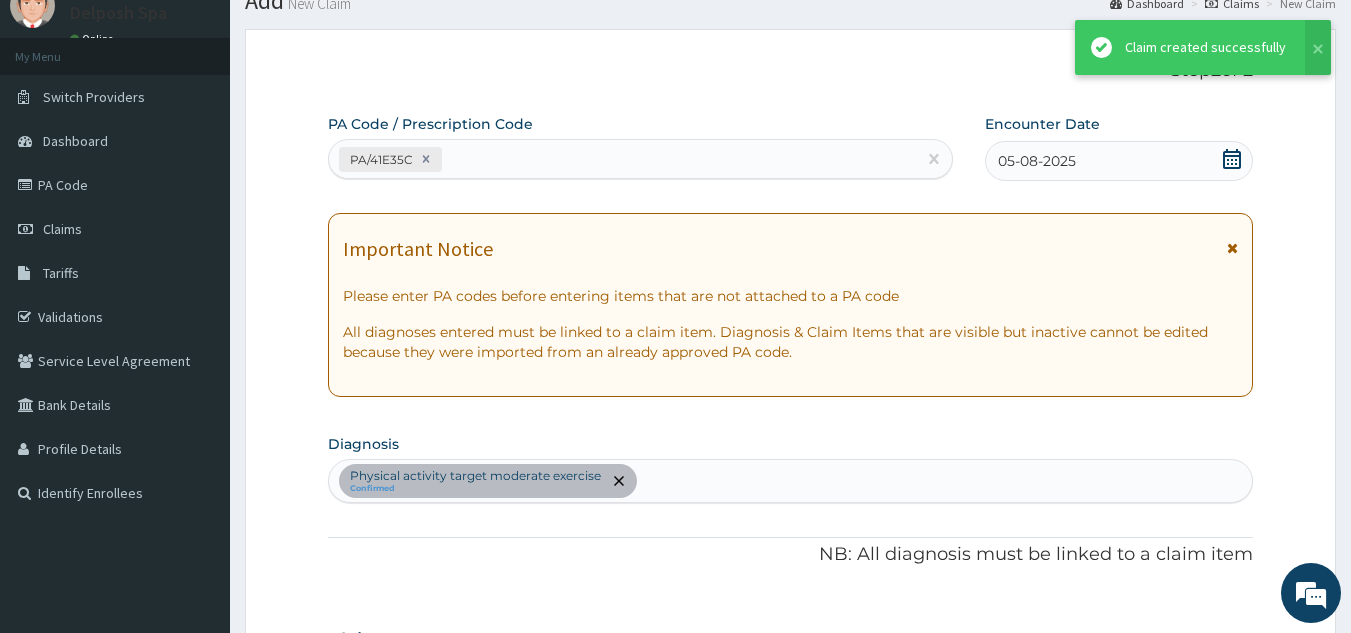 scroll, scrollTop: 729, scrollLeft: 0, axis: vertical 